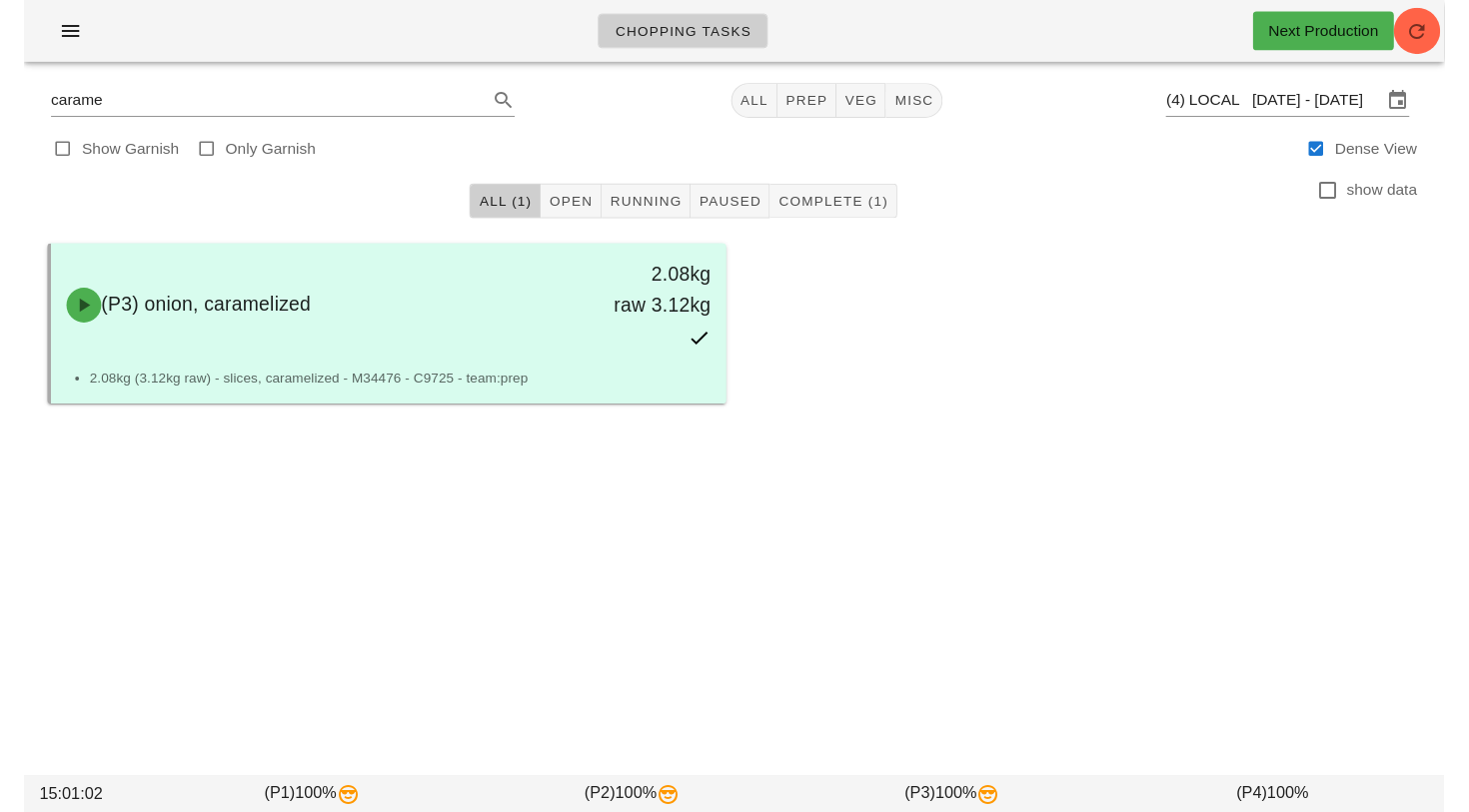 scroll, scrollTop: 0, scrollLeft: 0, axis: both 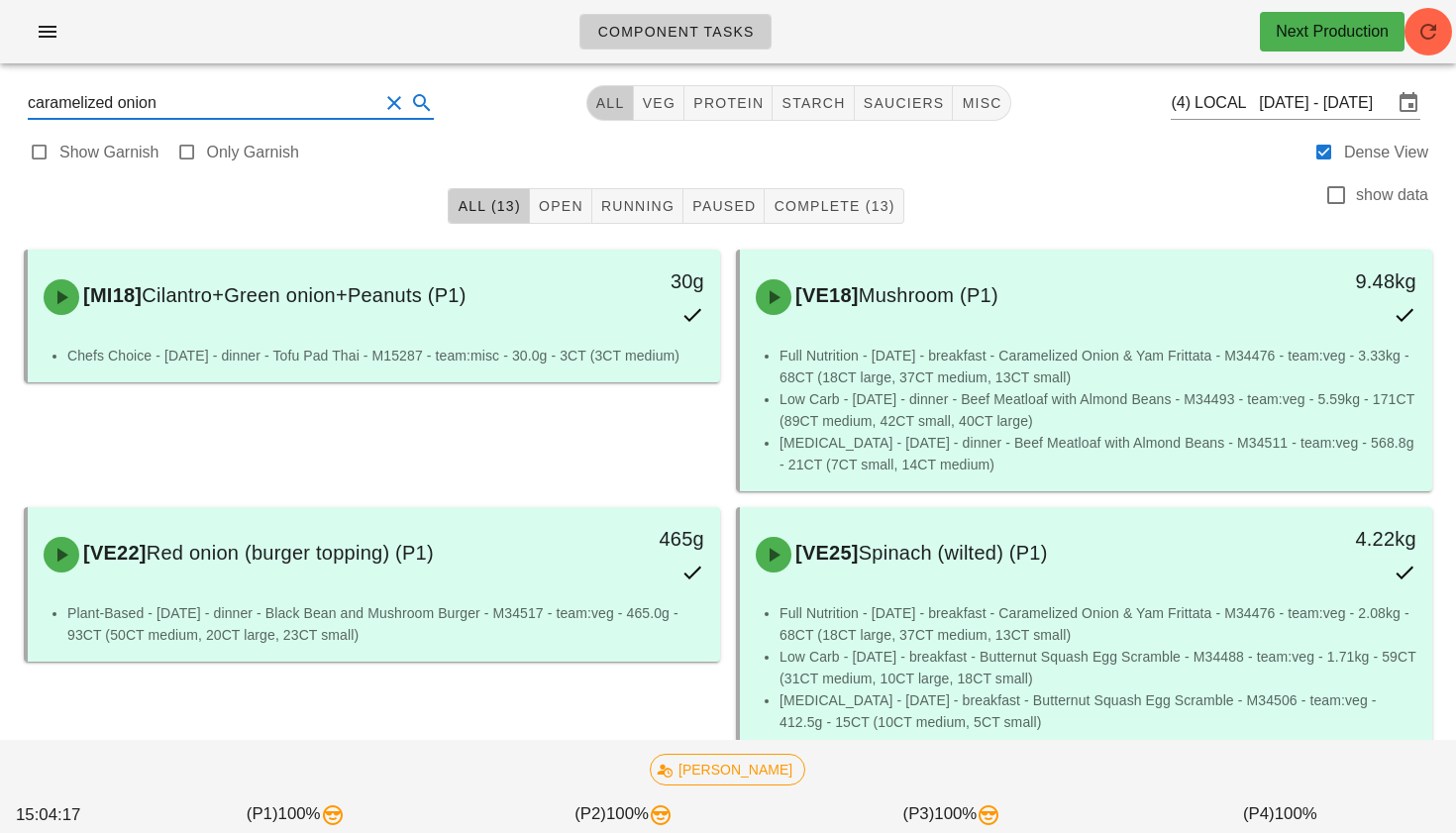 click on "All" at bounding box center [610, 103] 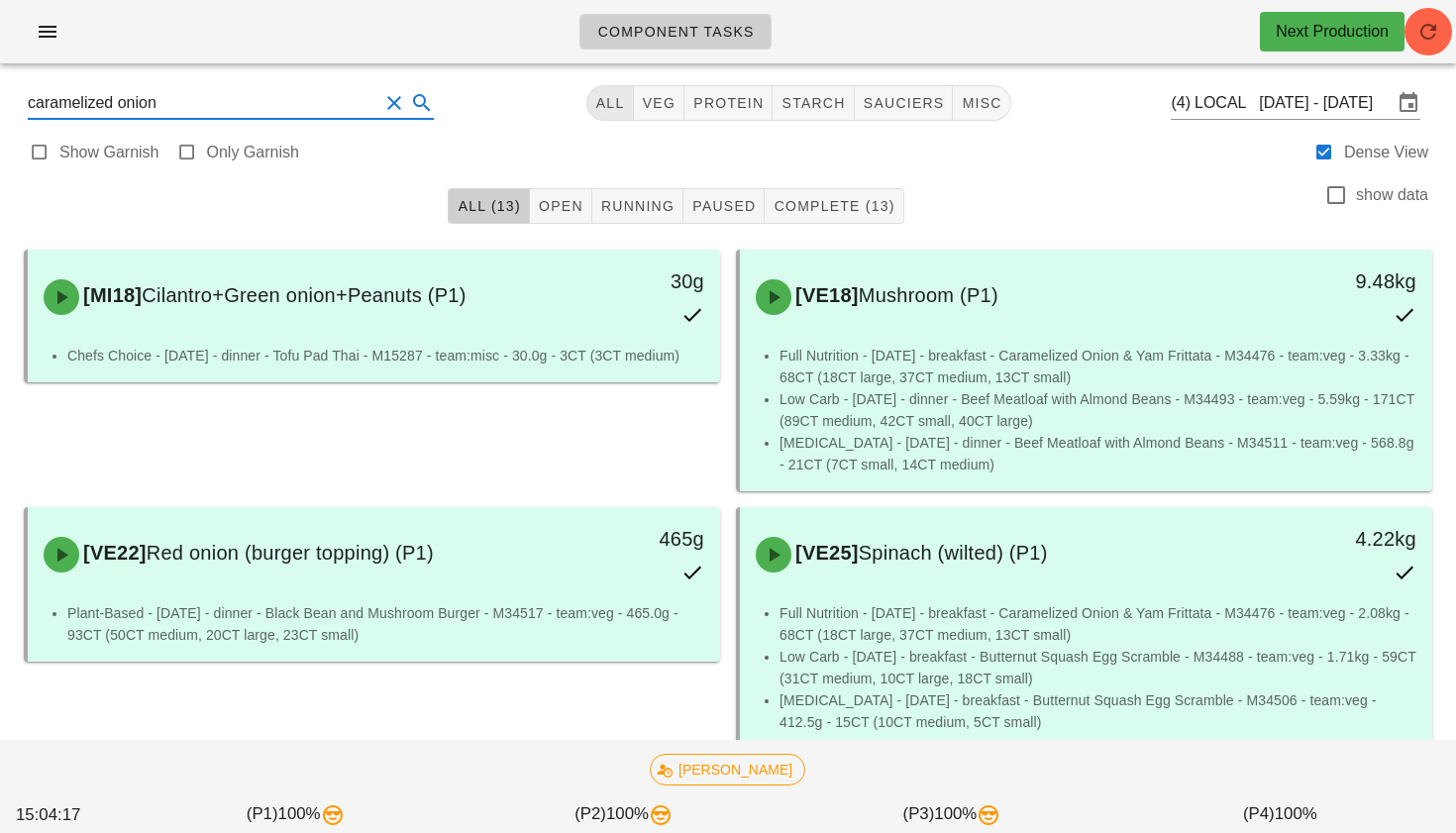 type 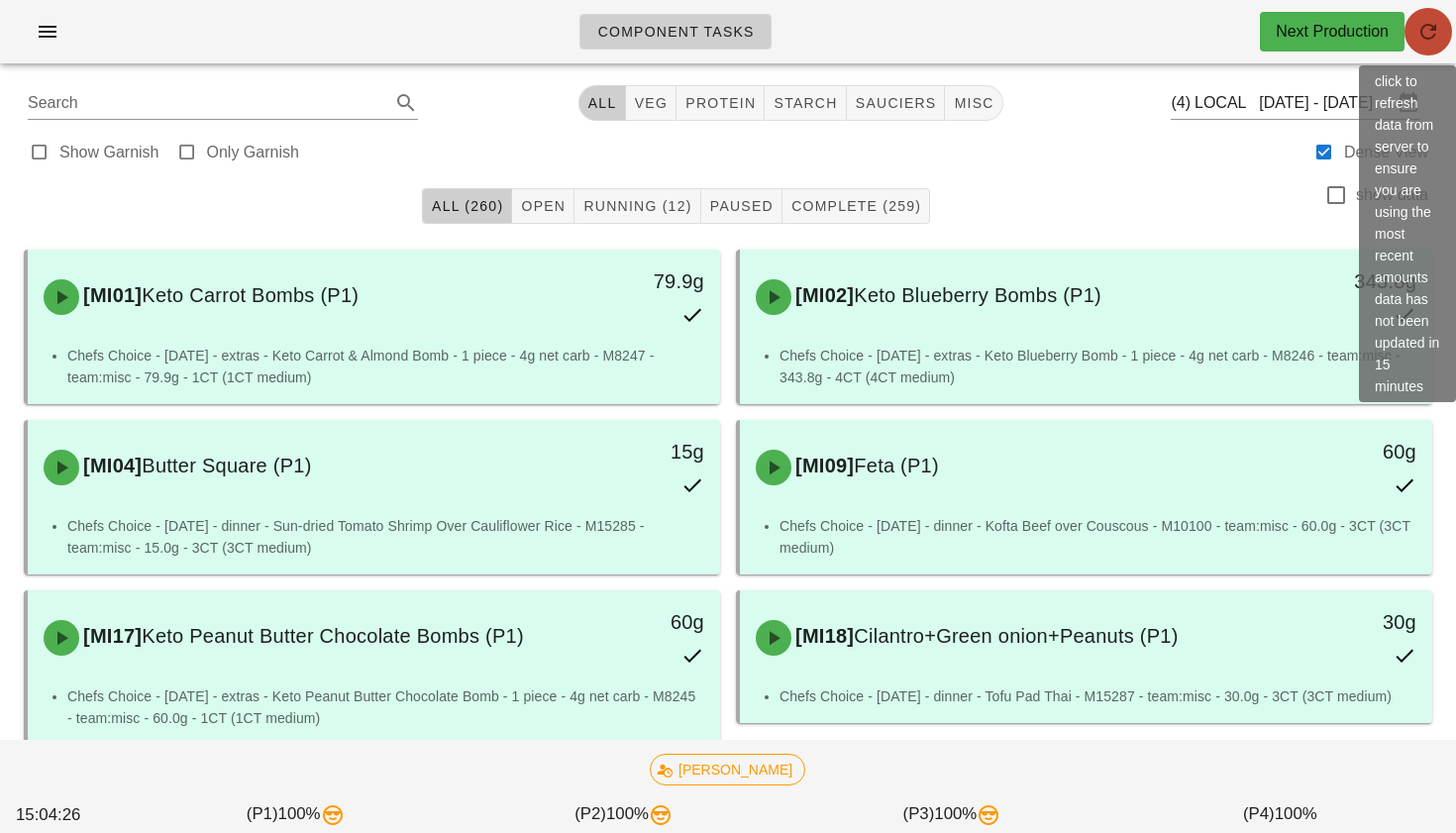 click at bounding box center [1428, 32] 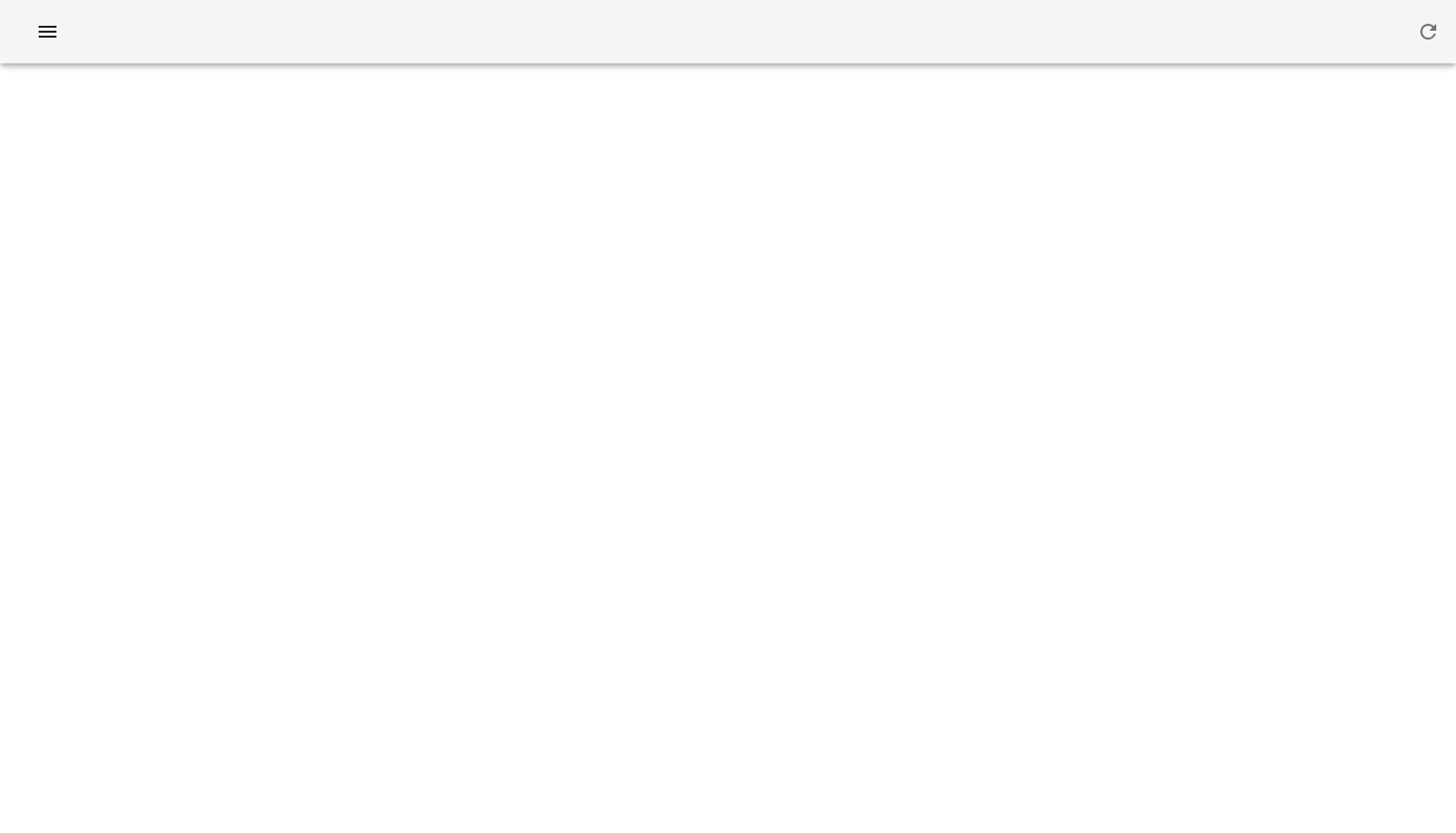 scroll, scrollTop: 0, scrollLeft: 0, axis: both 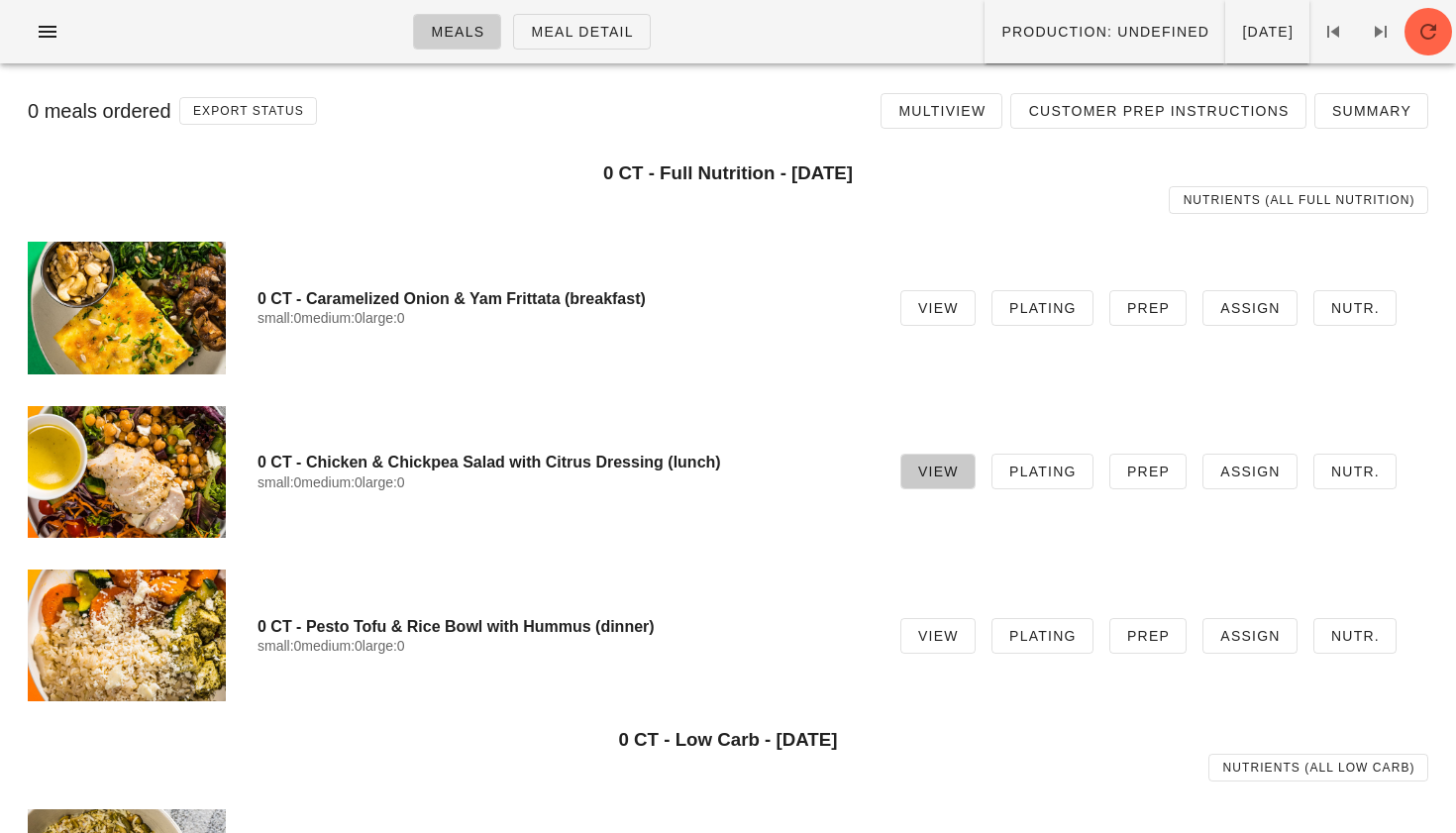 click on "View" at bounding box center [938, 471] 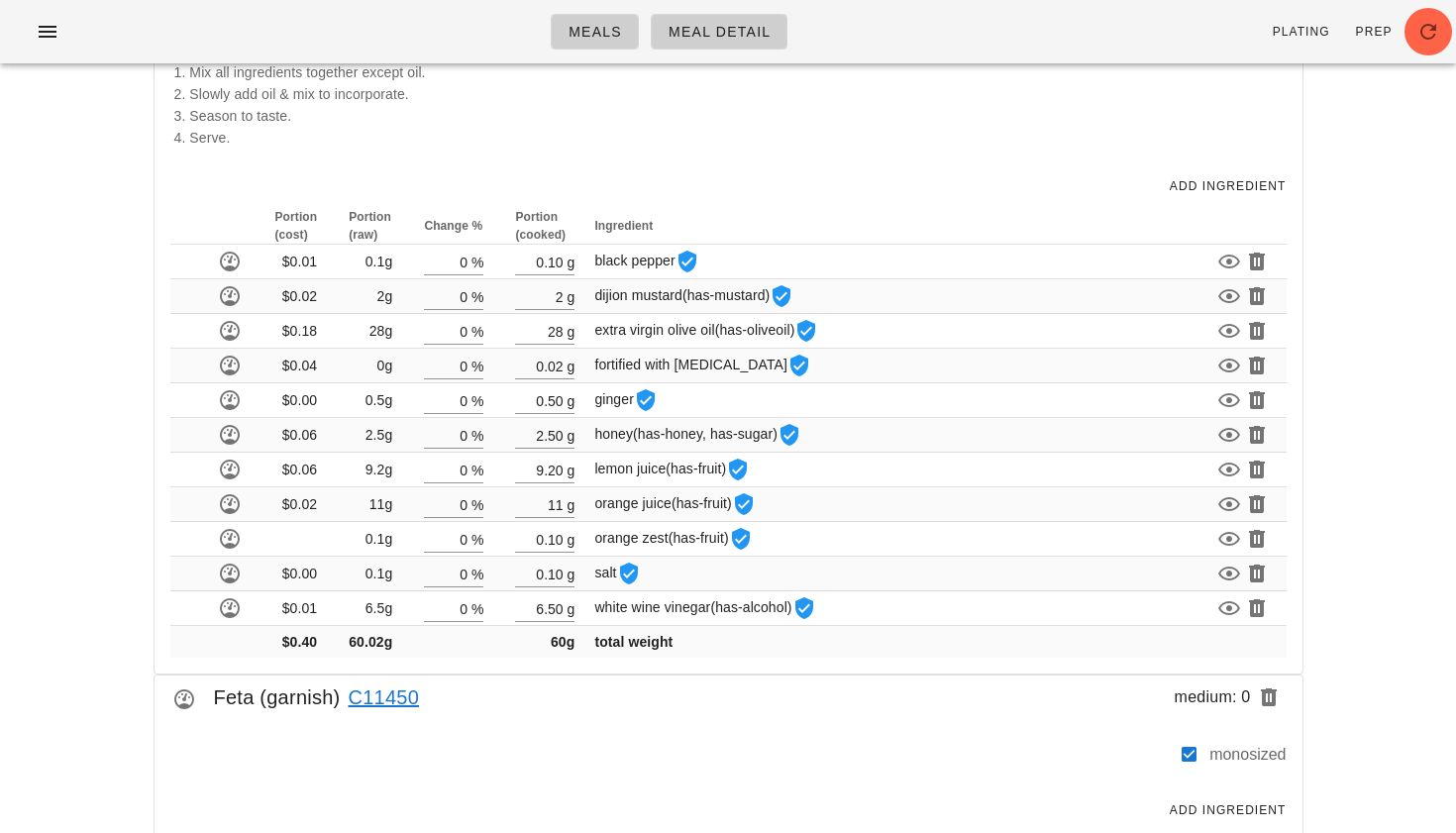 scroll, scrollTop: 829, scrollLeft: 0, axis: vertical 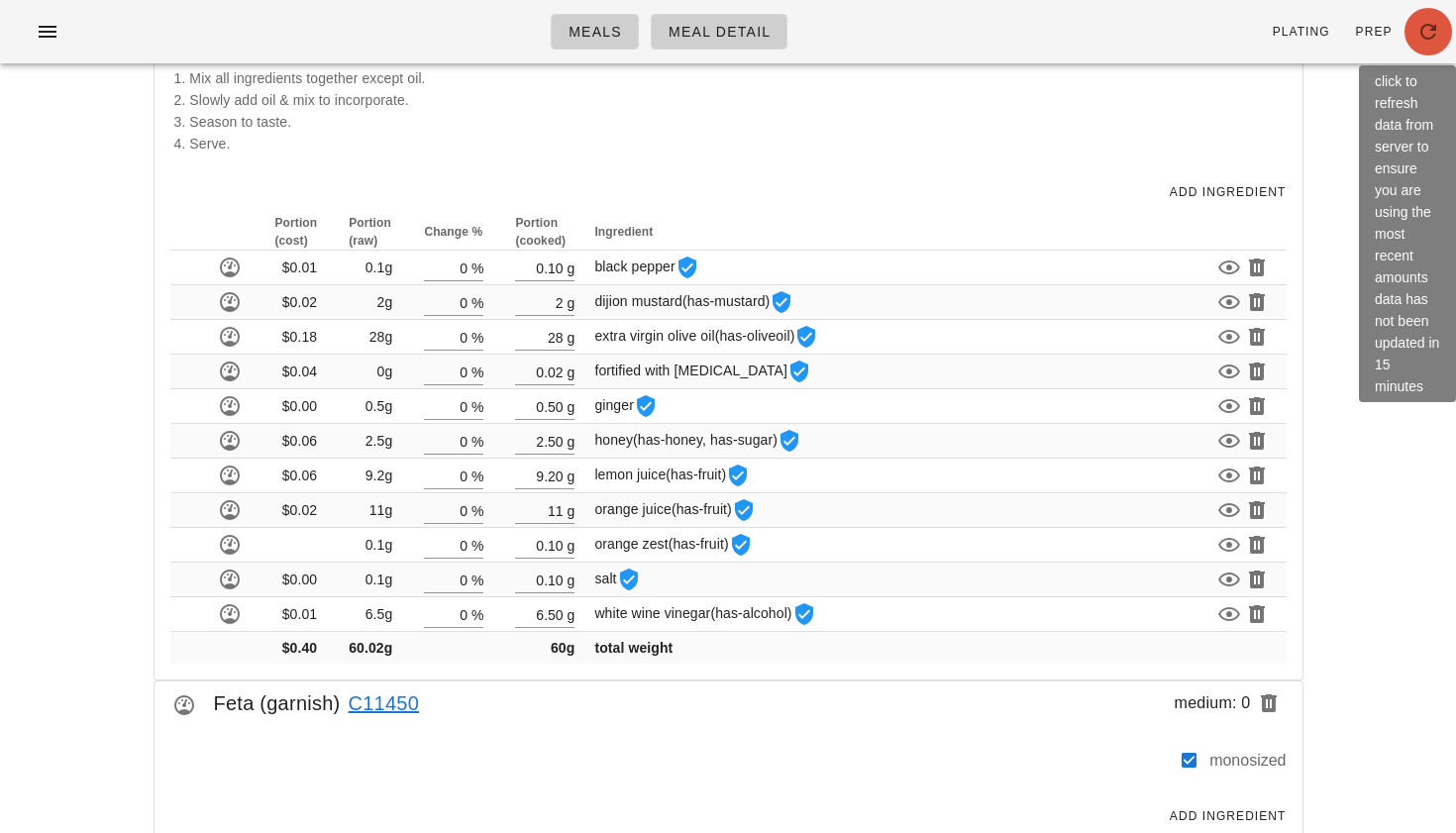 click at bounding box center (1428, 32) 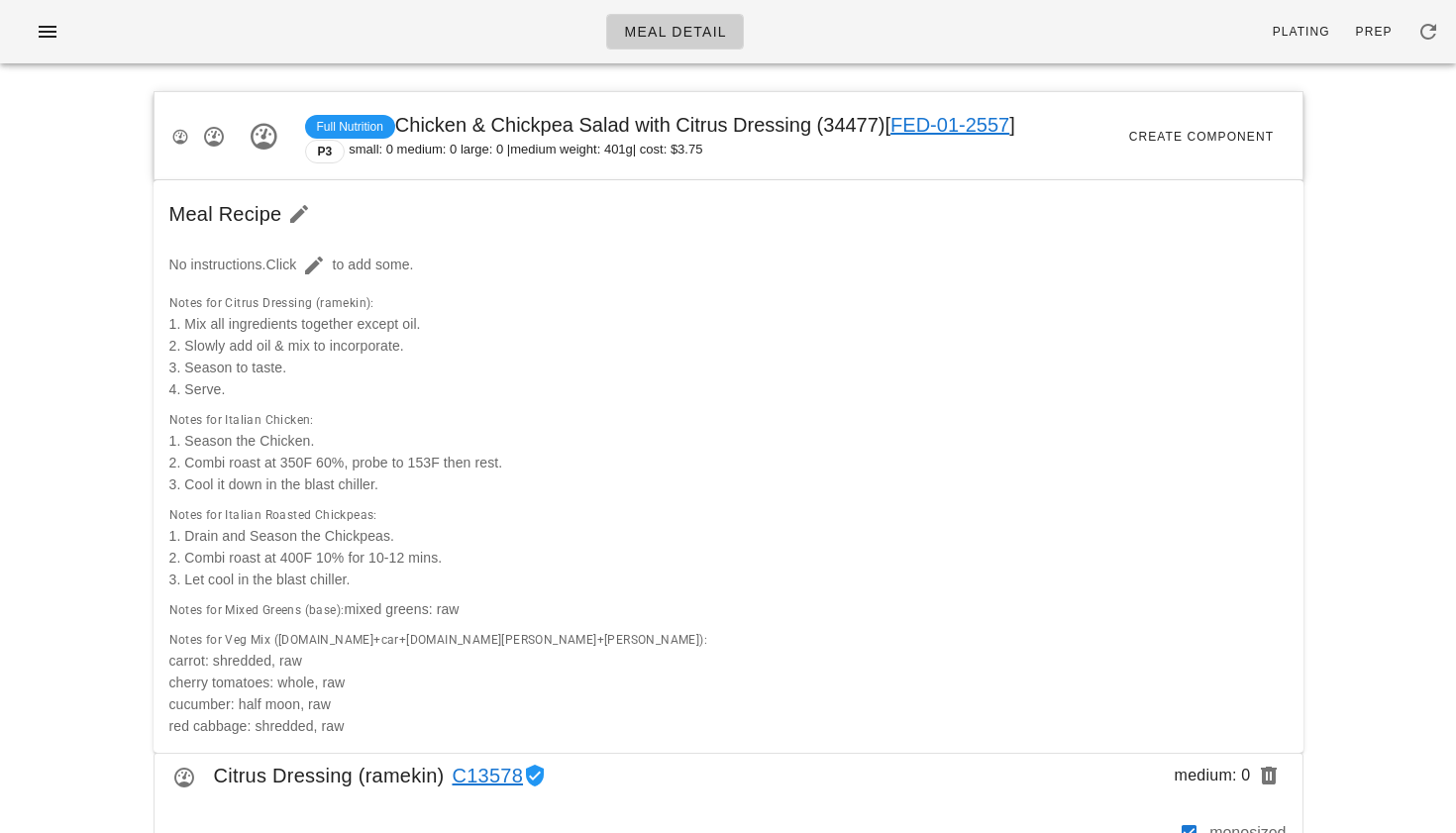 scroll, scrollTop: 0, scrollLeft: 0, axis: both 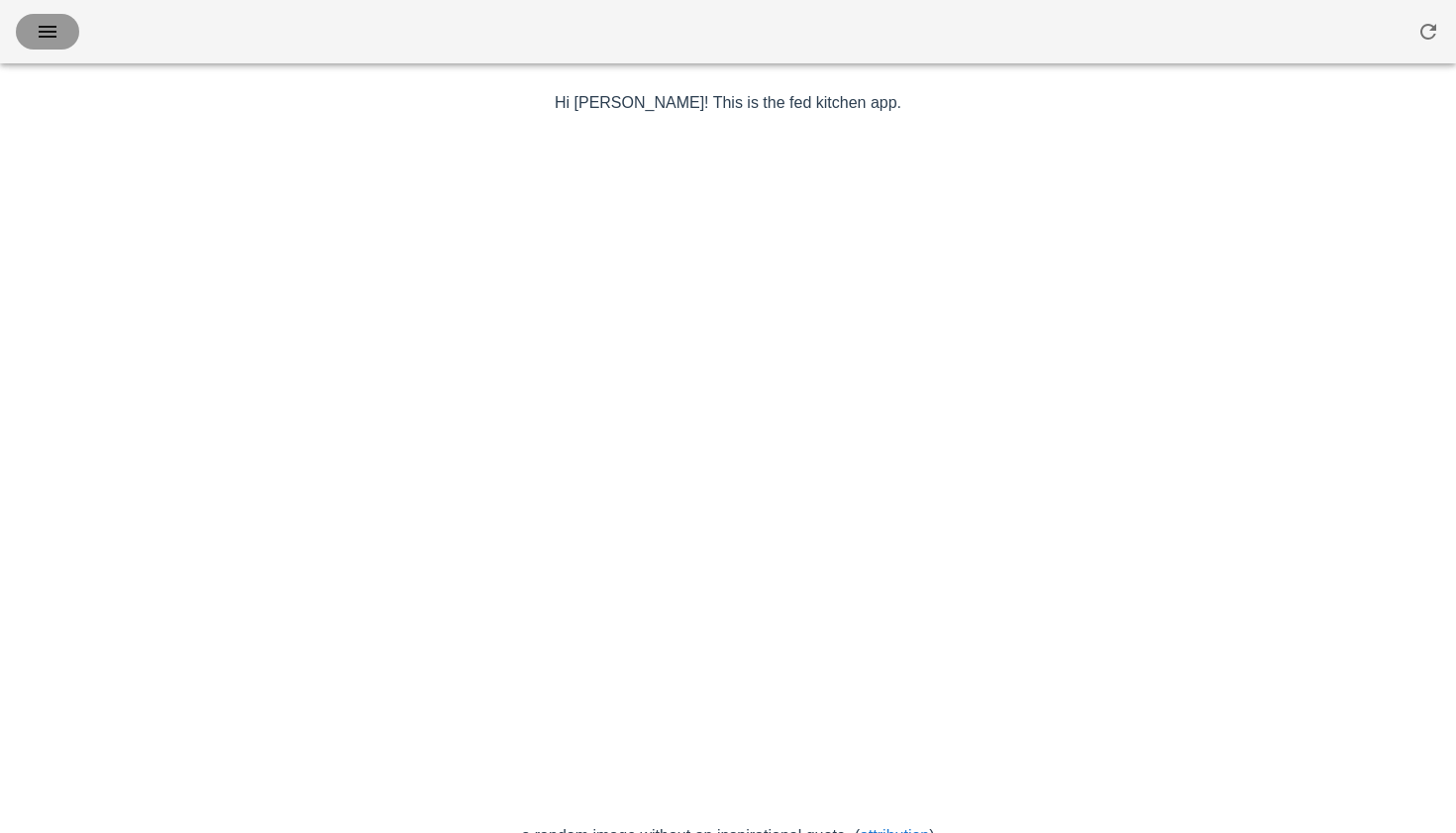 click at bounding box center (48, 32) 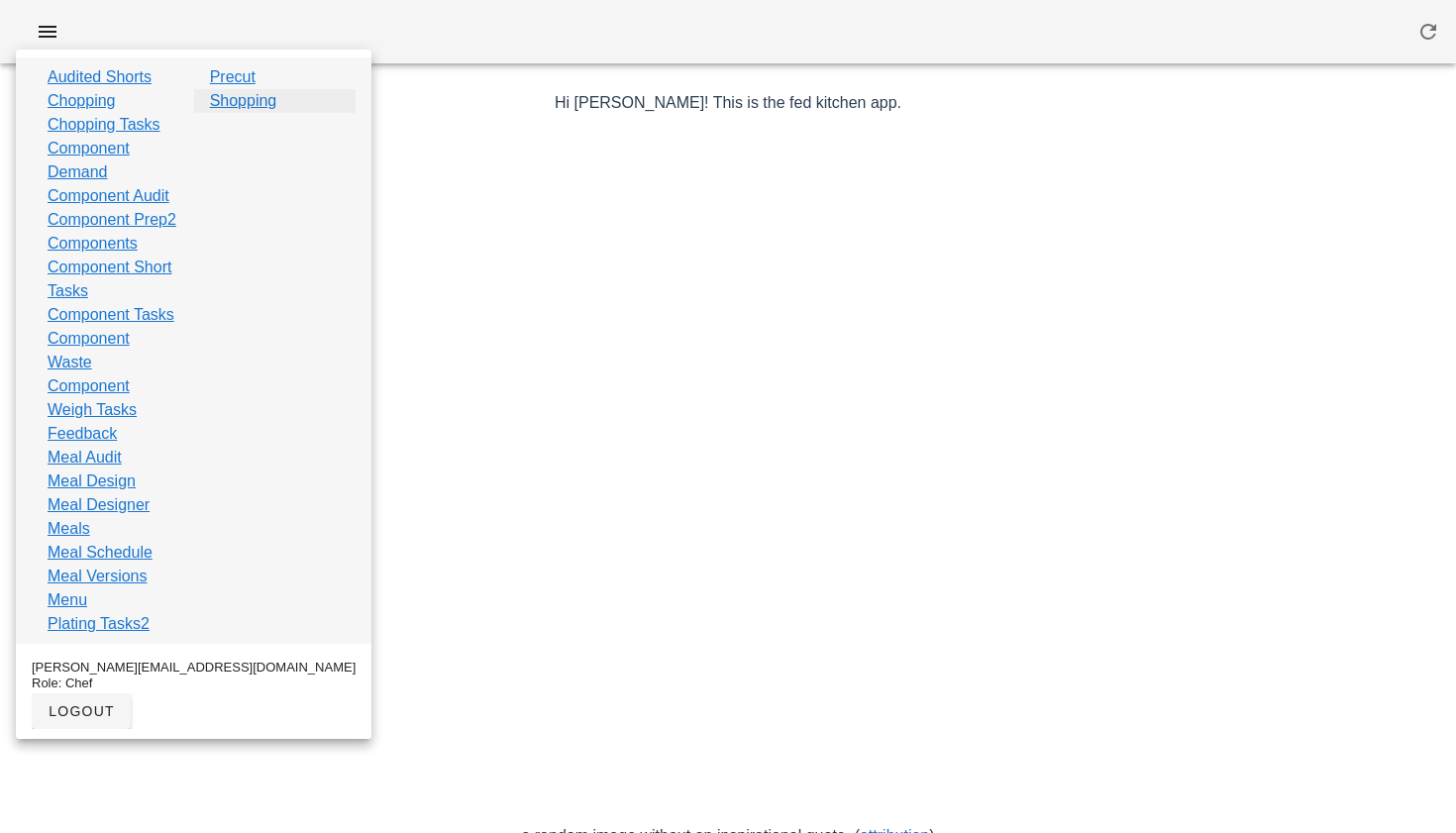 click on "Shopping" at bounding box center [244, 101] 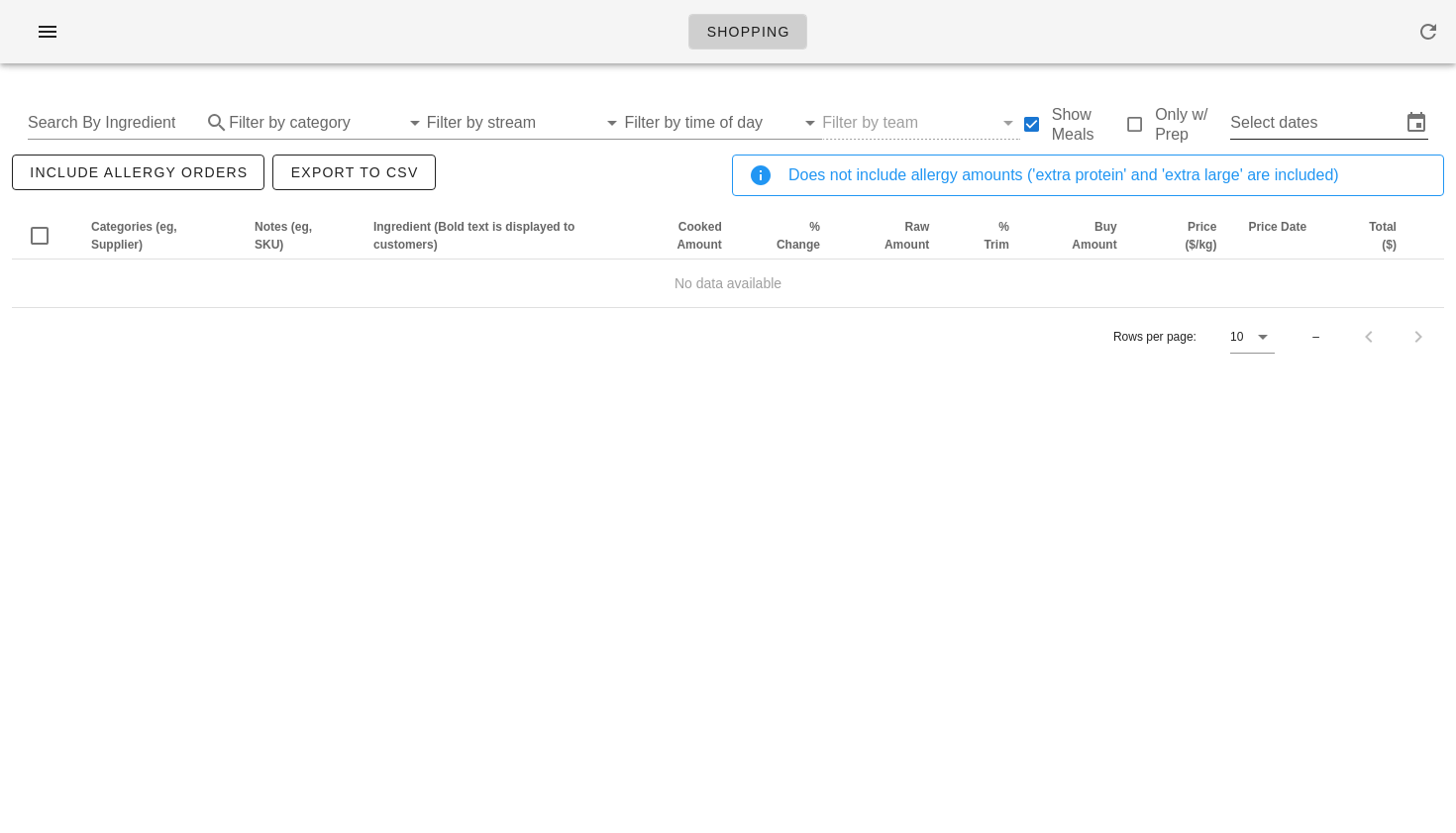 click on "Select dates" at bounding box center [1315, 123] 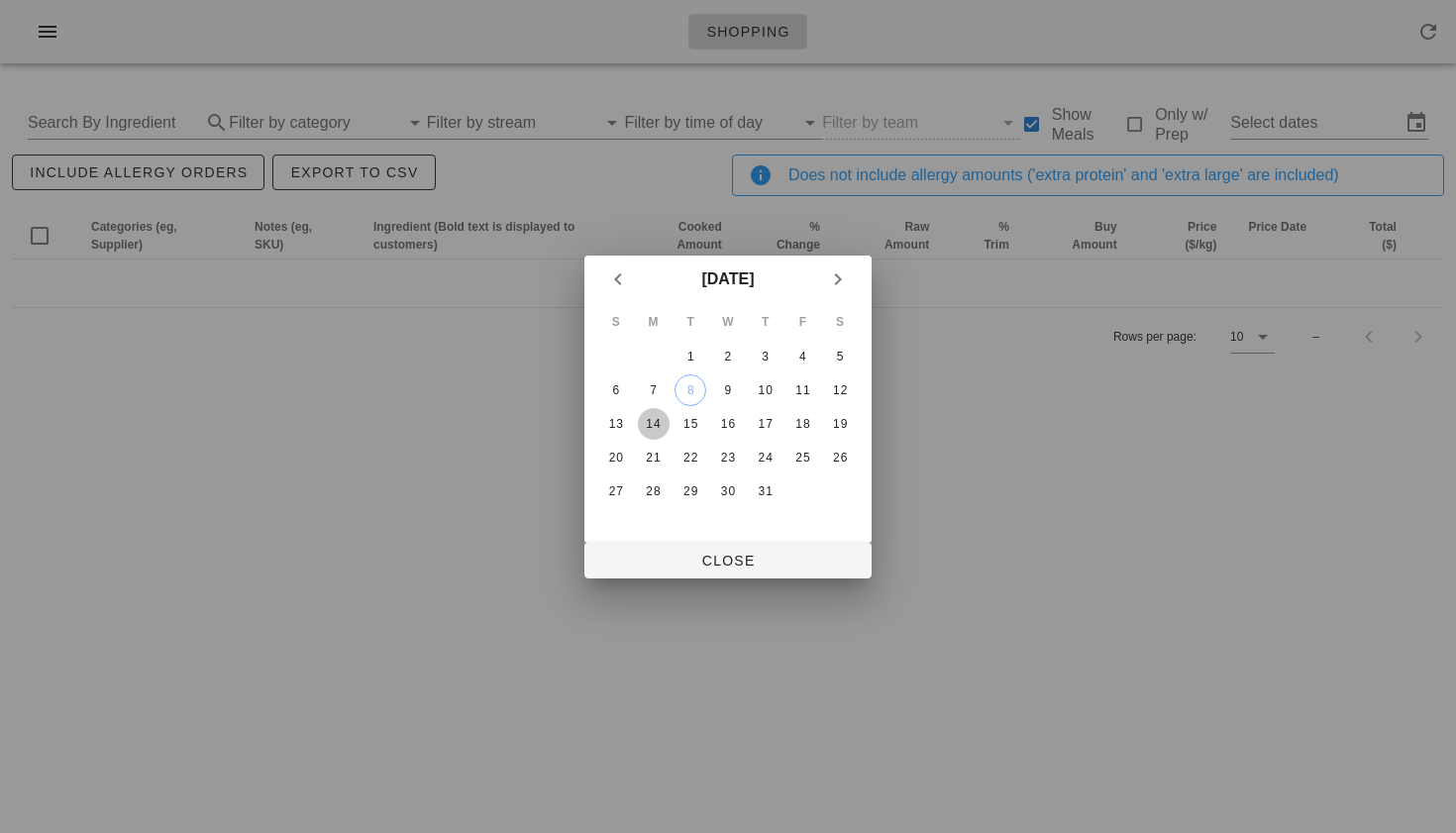 click on "14" at bounding box center (654, 424) 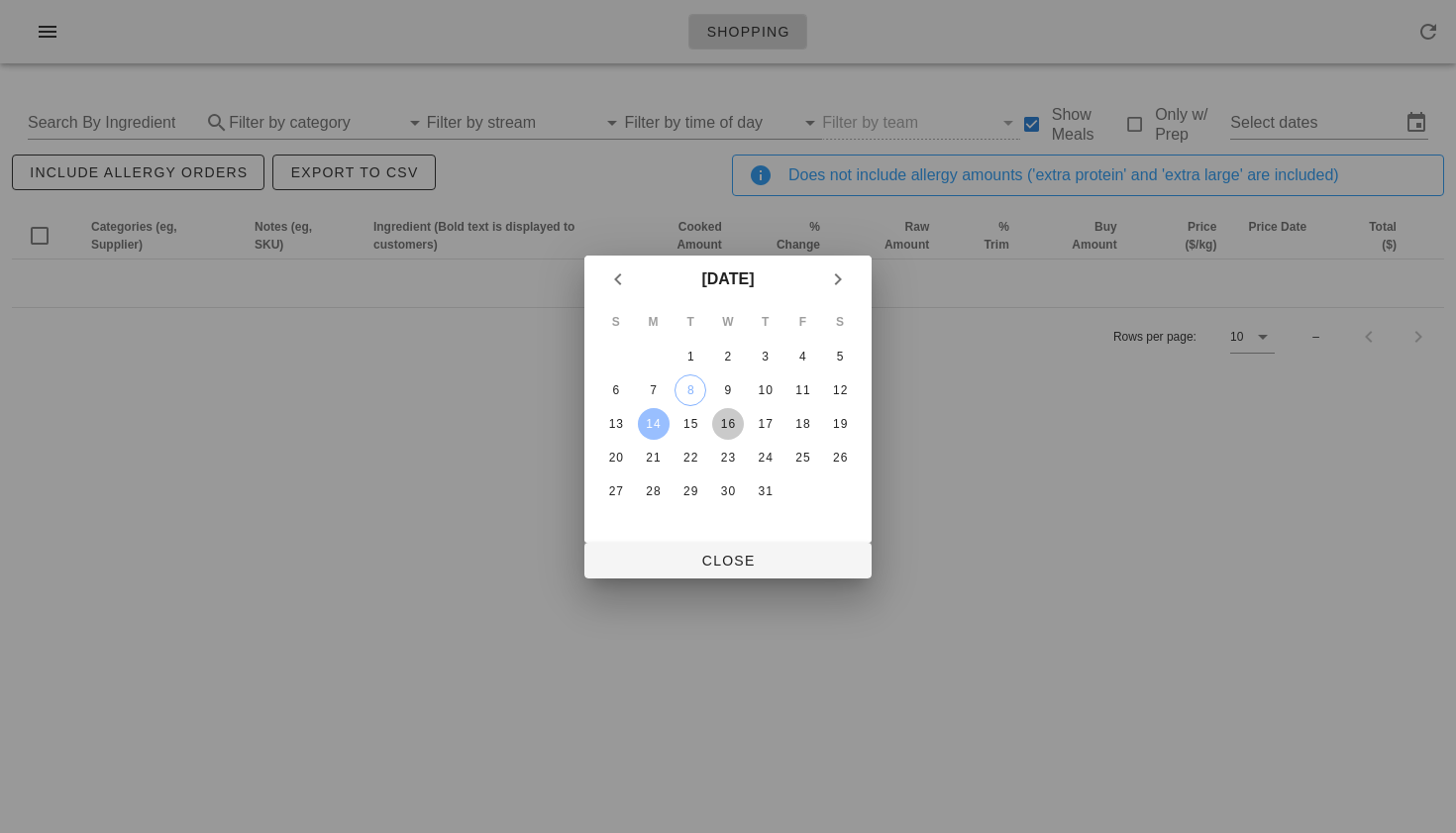 click on "16" at bounding box center [728, 424] 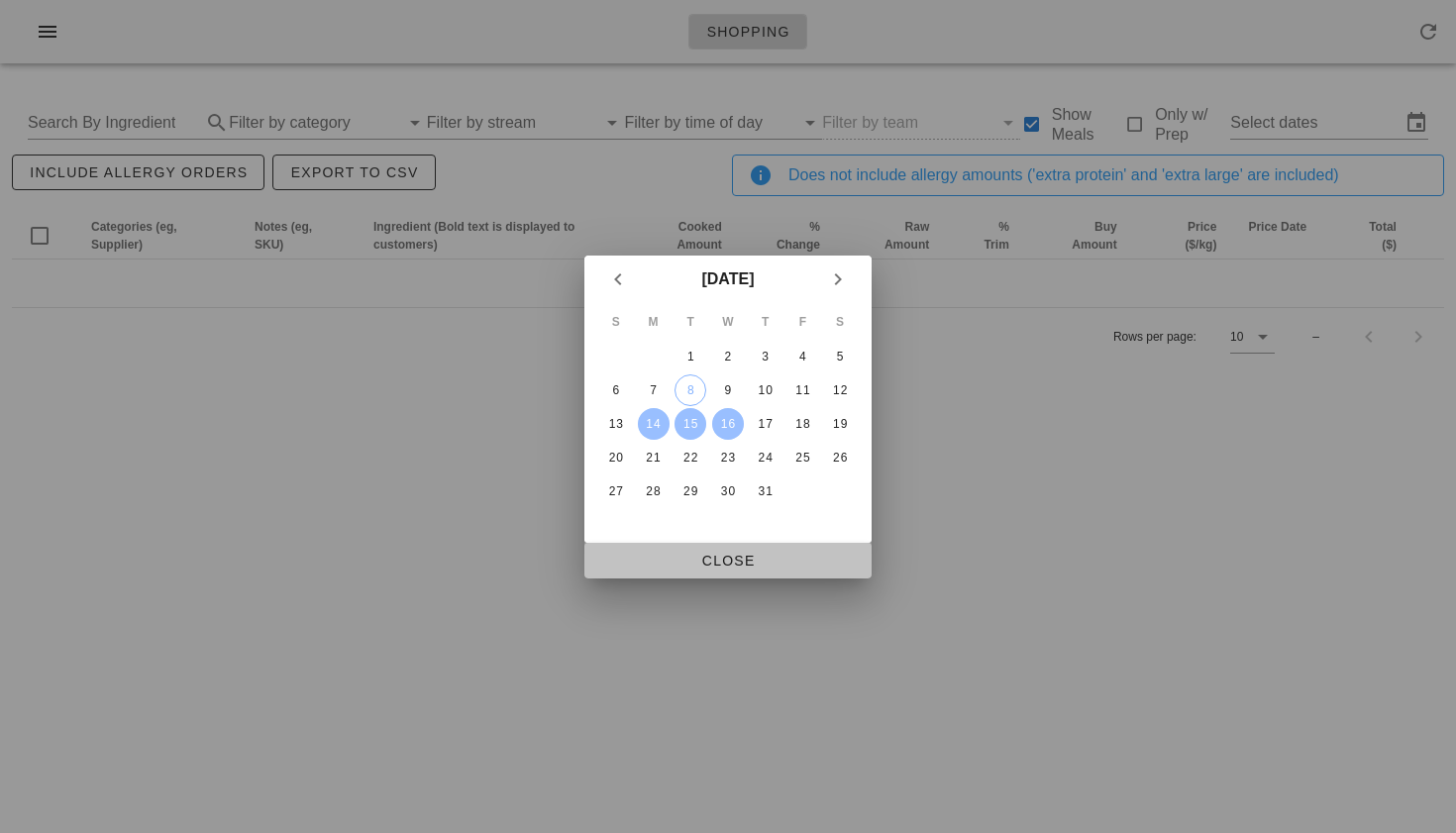 click on "Close" at bounding box center [728, 561] 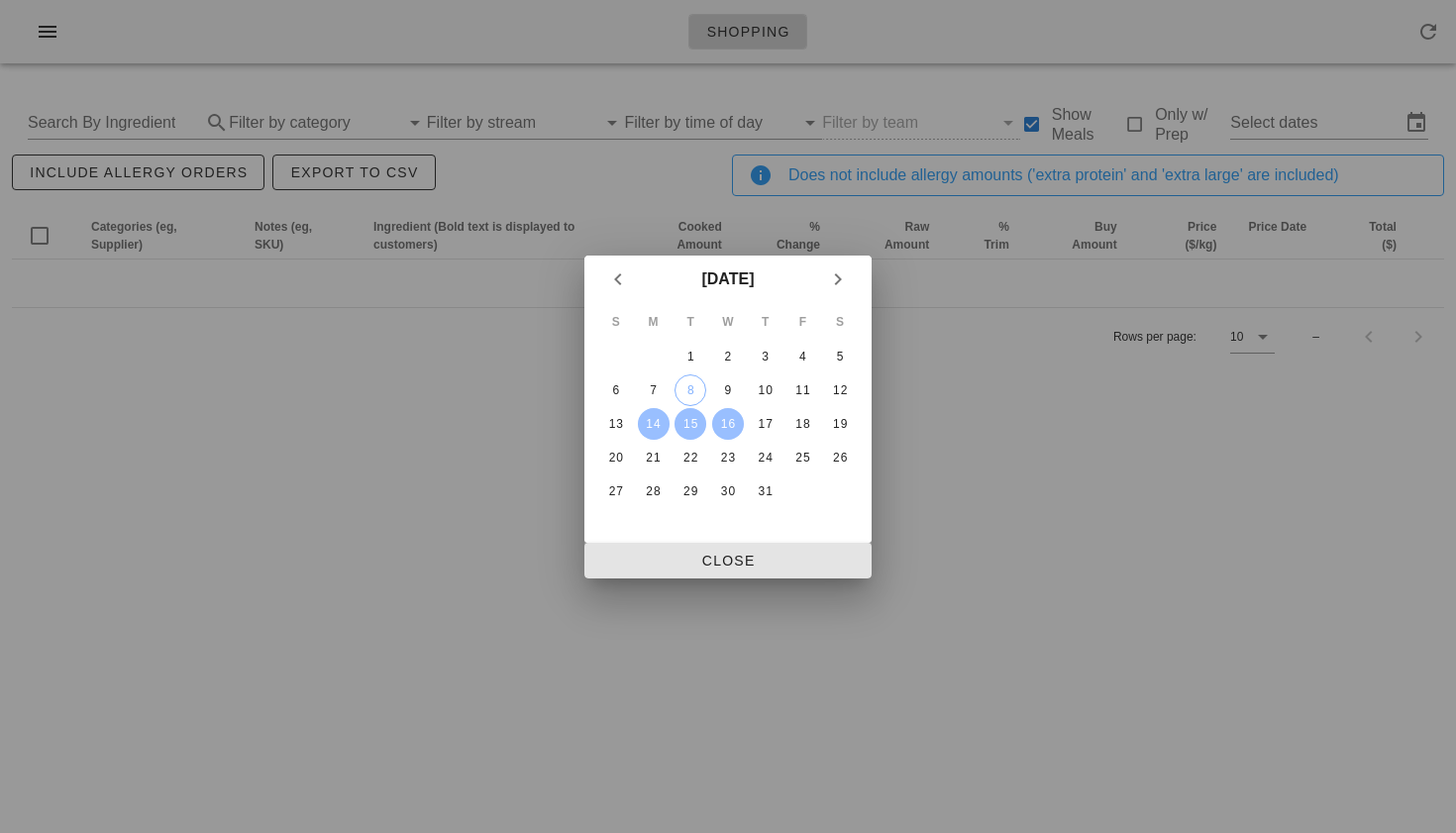 type on "[DATE] - [DATE]" 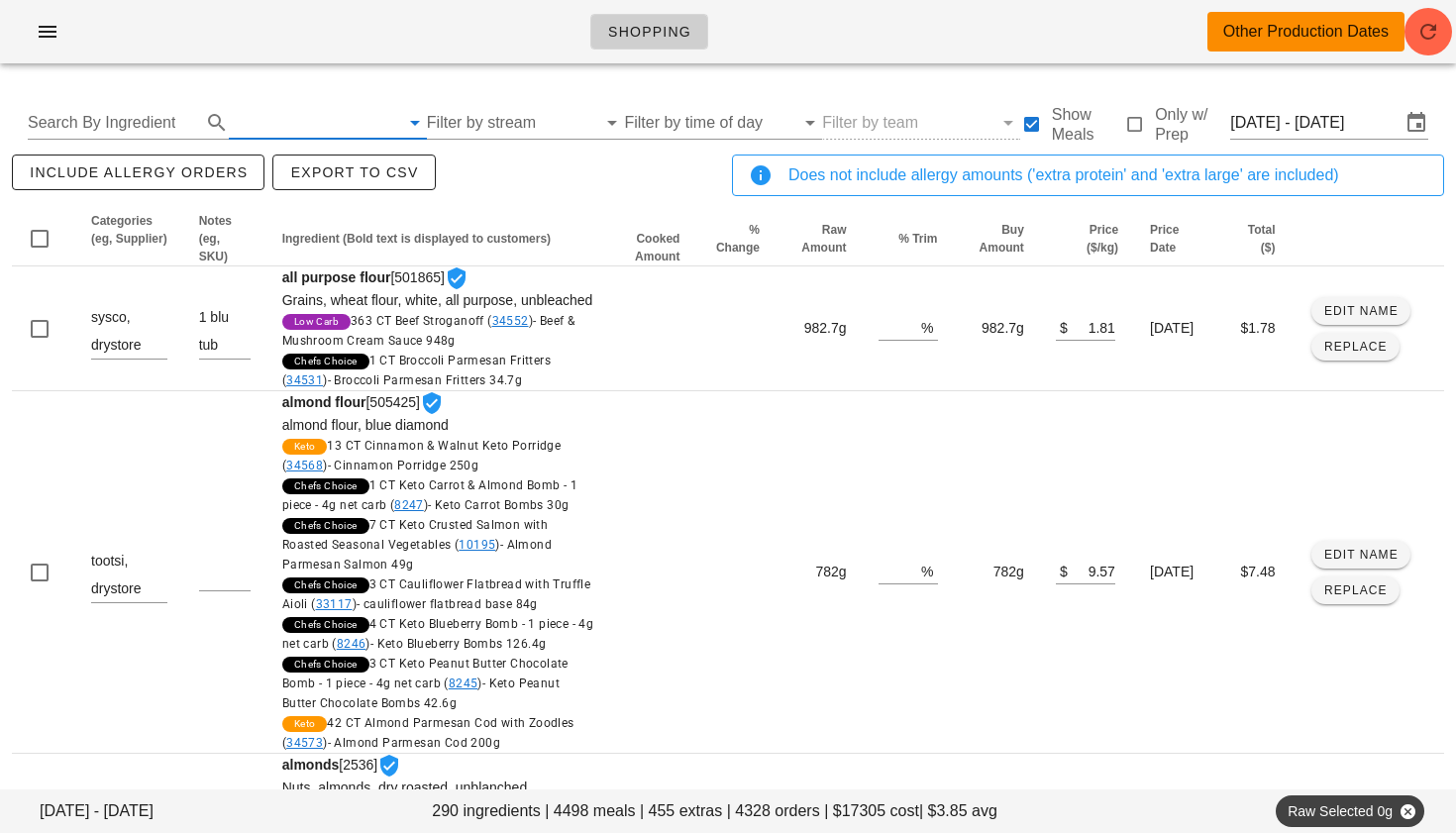 click at bounding box center [314, 123] 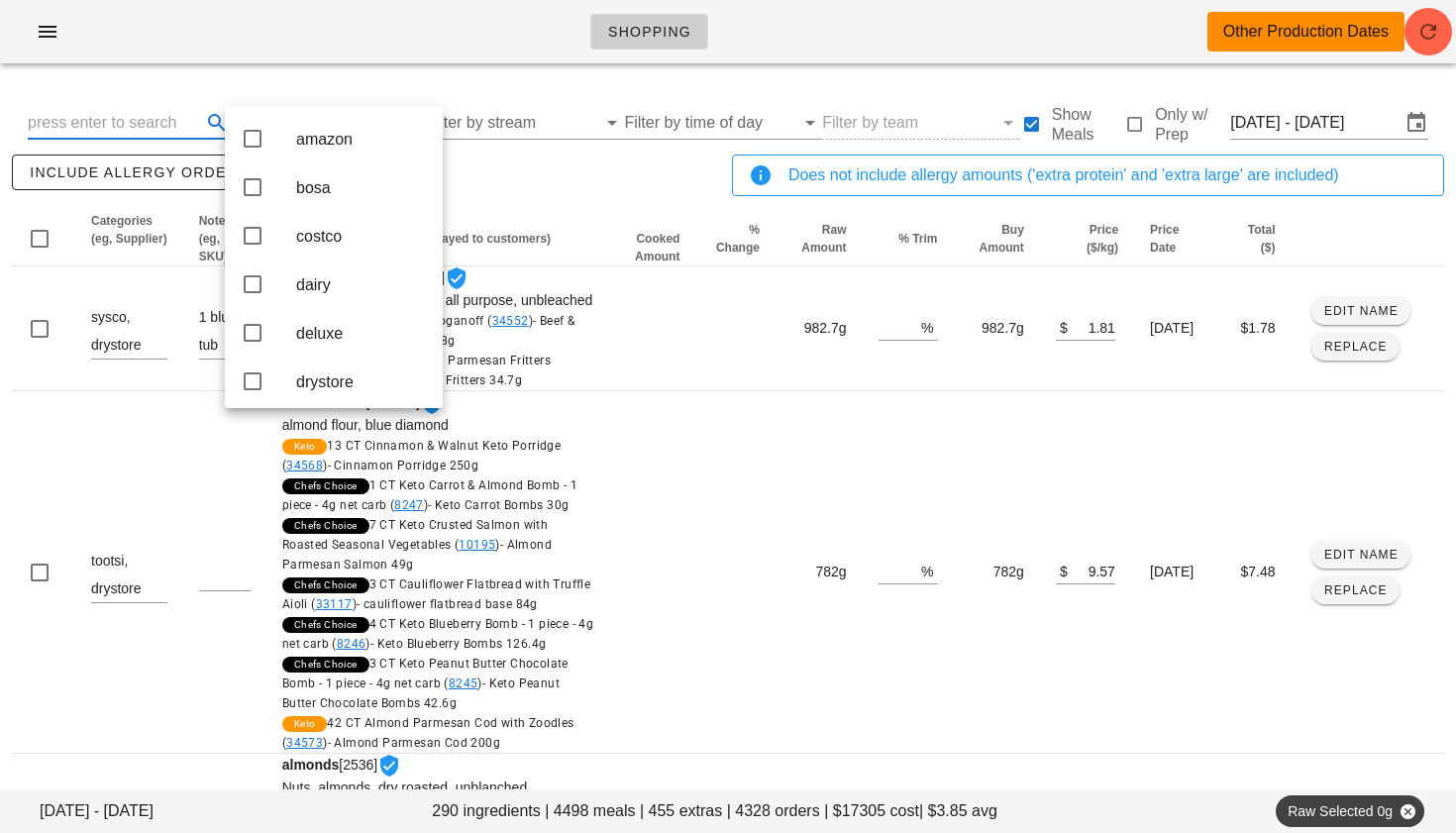 click at bounding box center (112, 123) 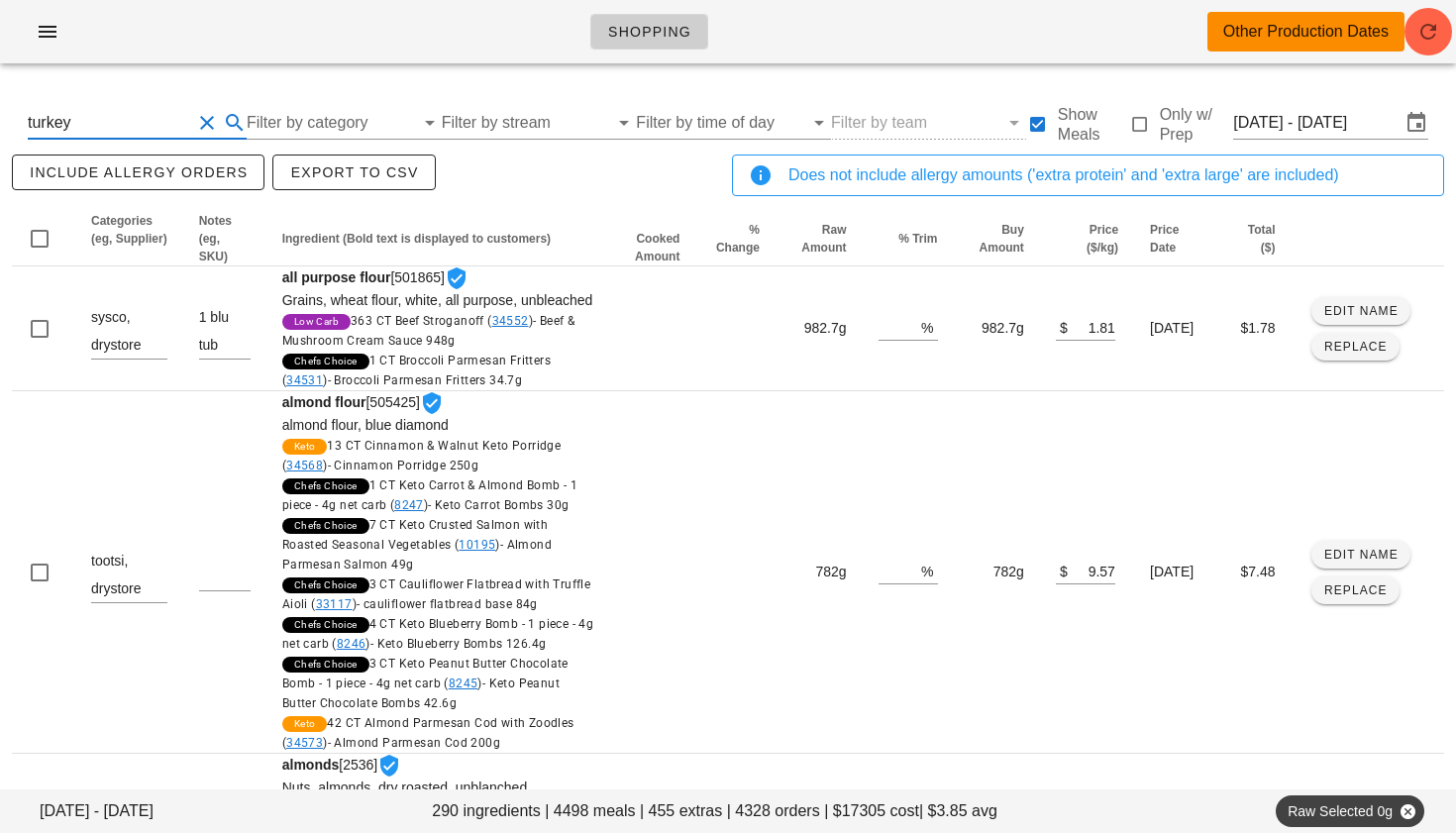 type on "turkey" 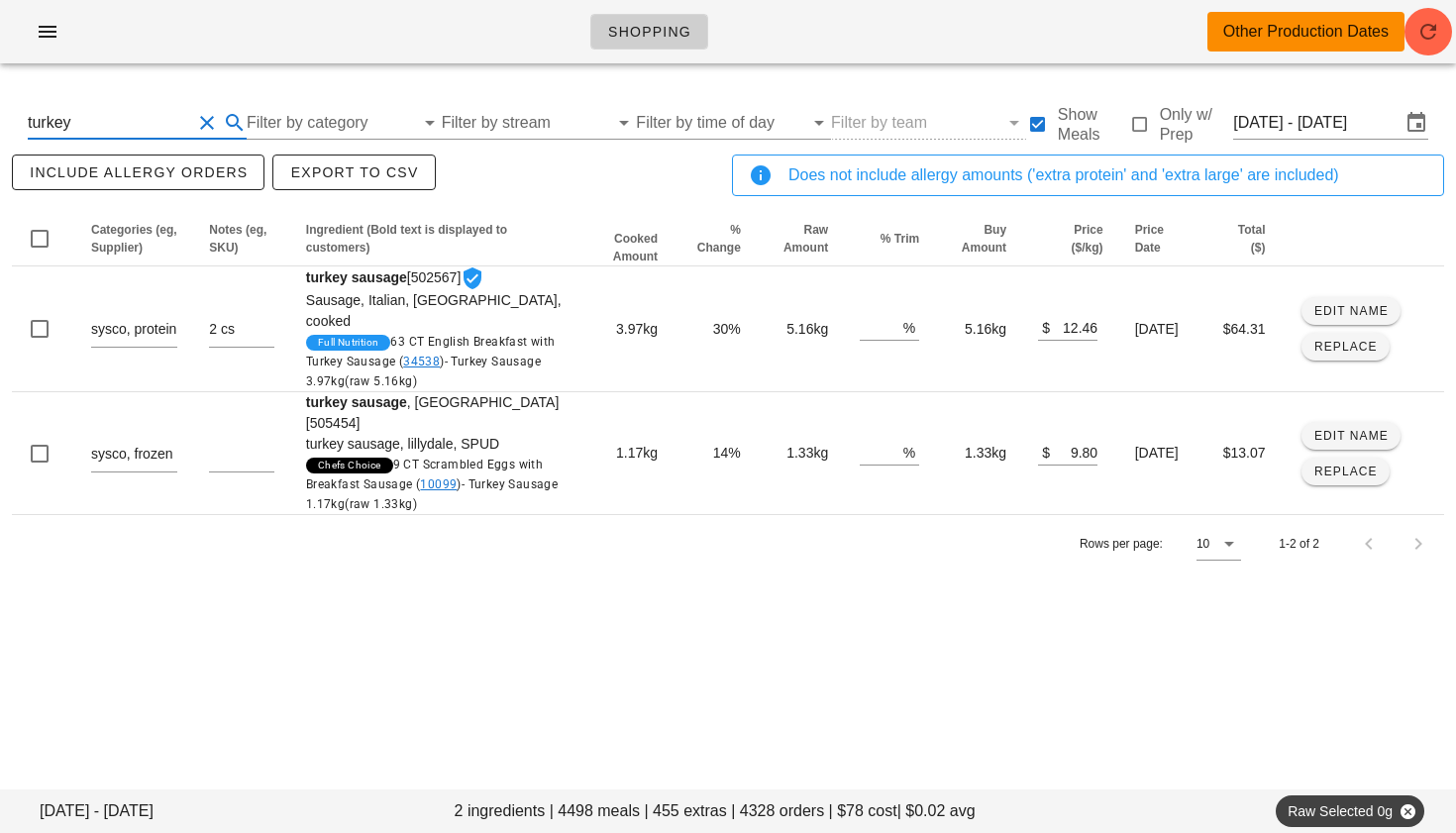 click at bounding box center (207, 123) 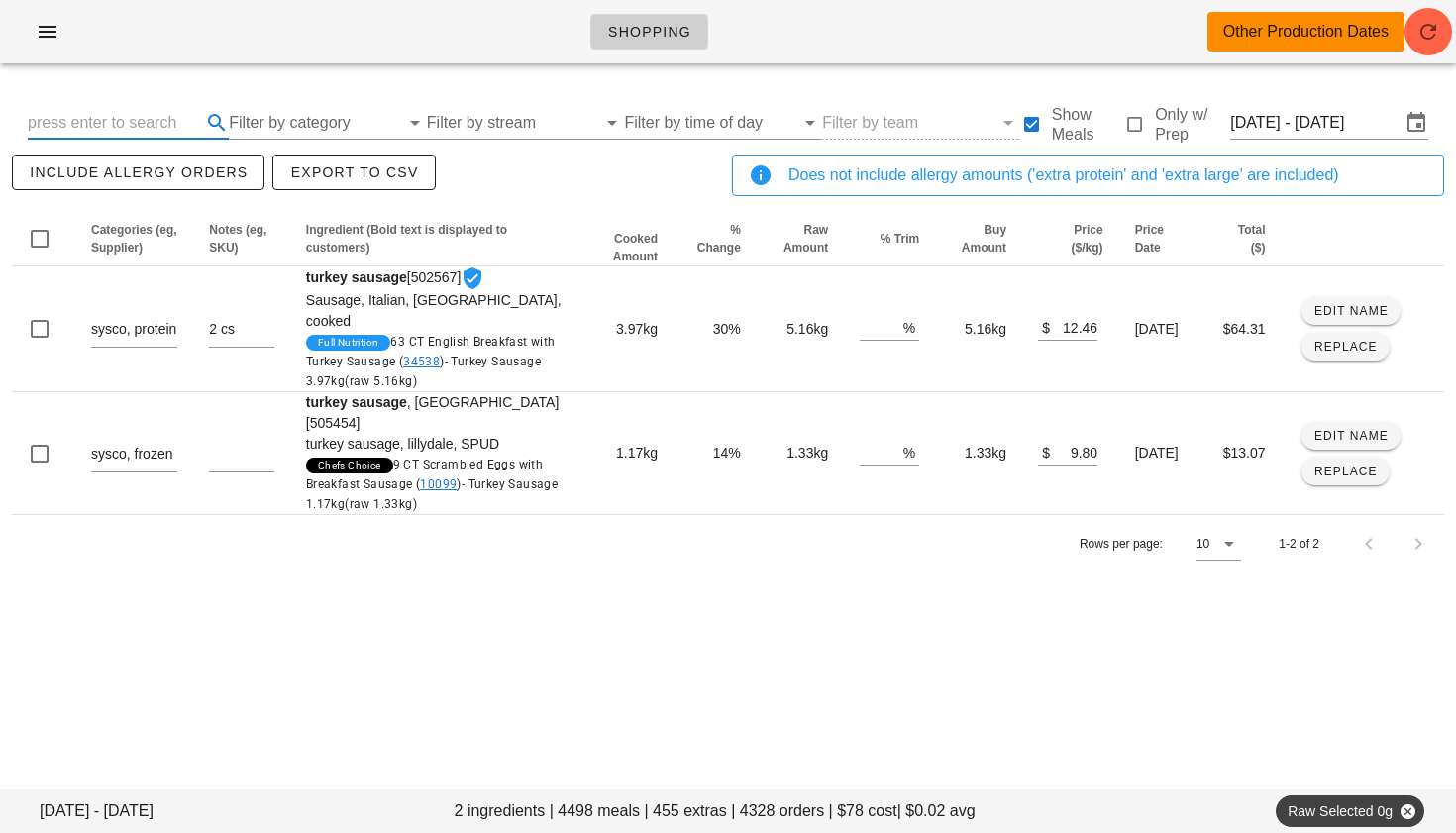 click at bounding box center [112, 123] 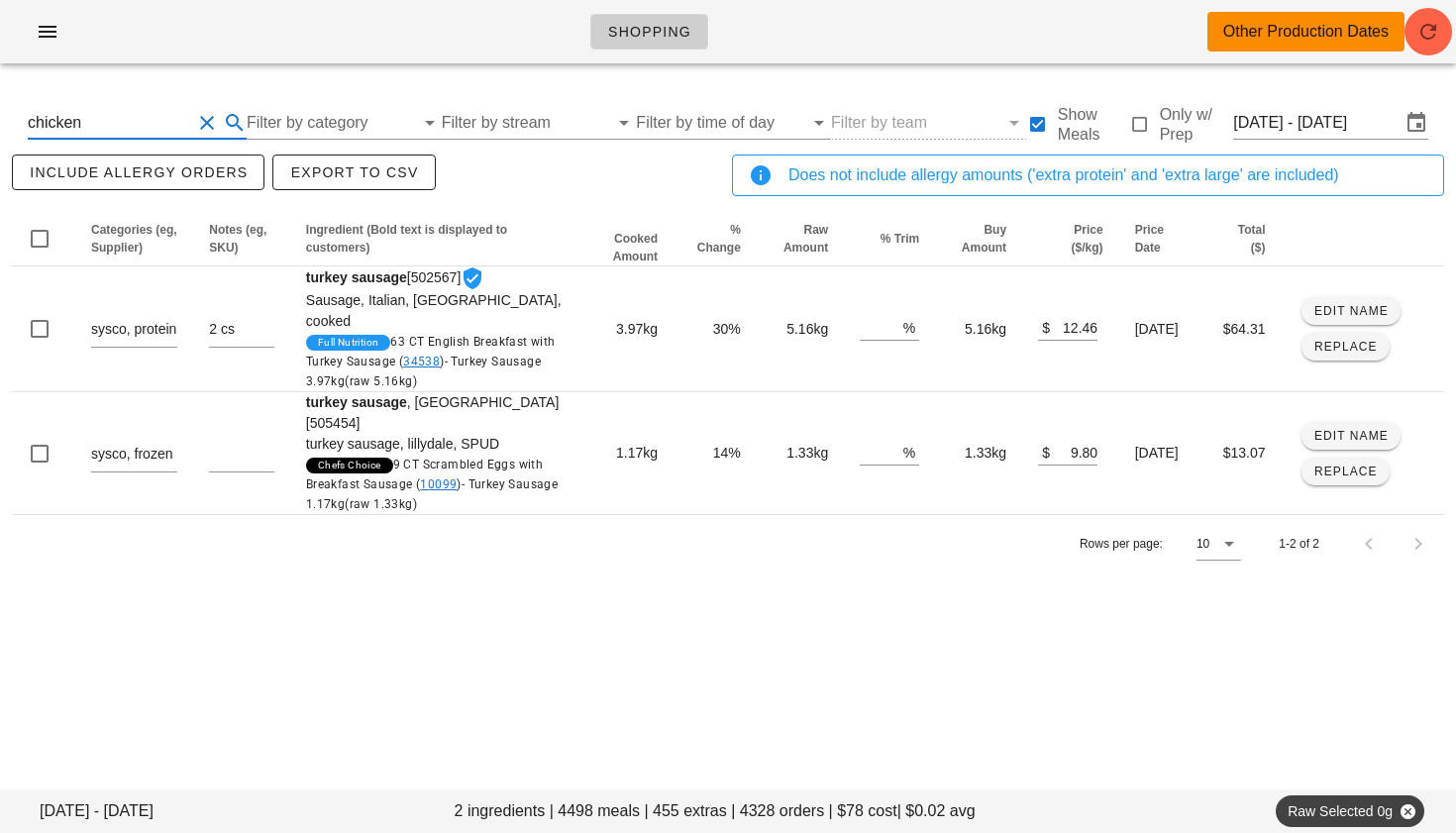 type on "chicken" 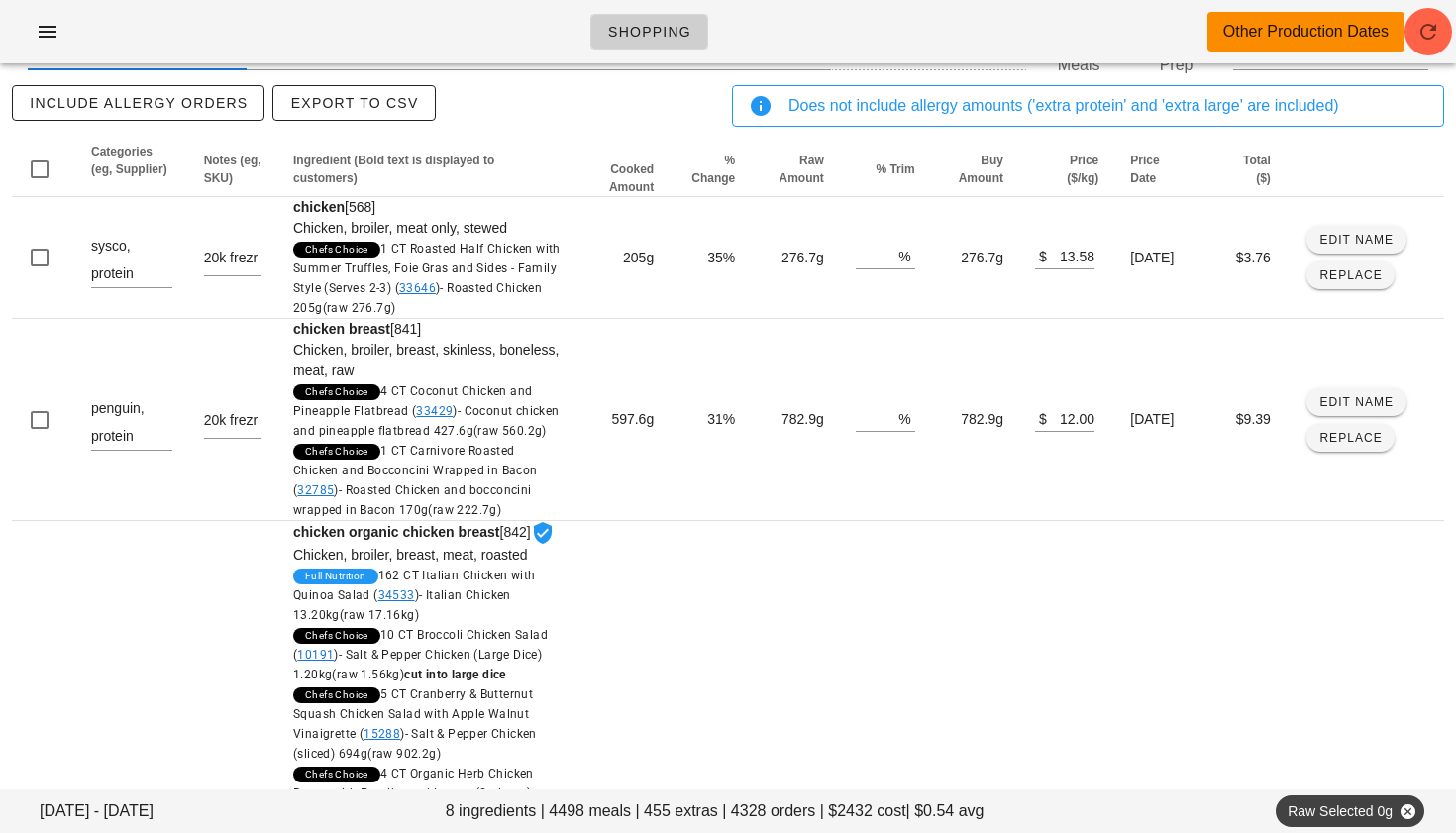 scroll, scrollTop: 0, scrollLeft: 0, axis: both 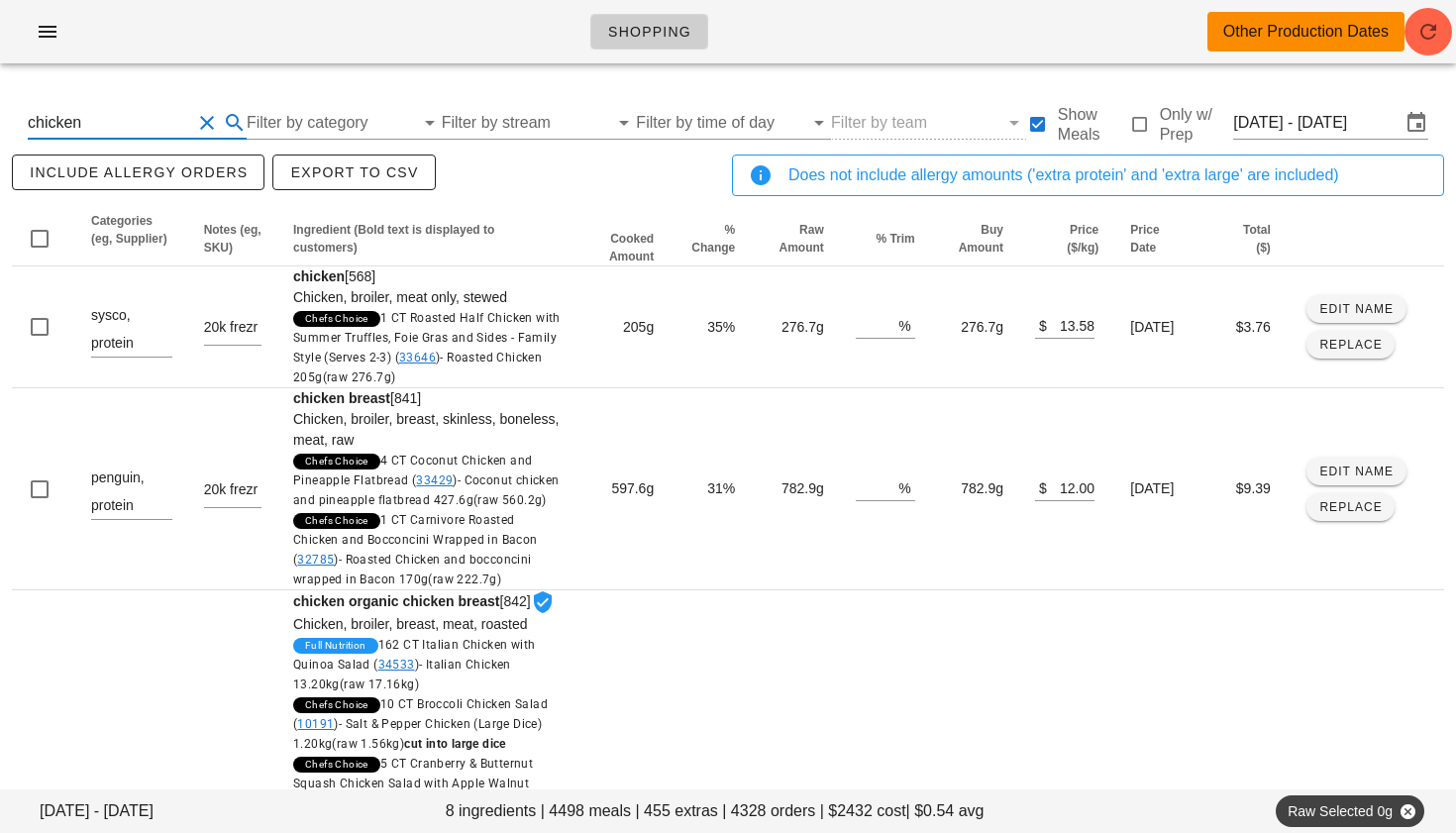 click at bounding box center [207, 123] 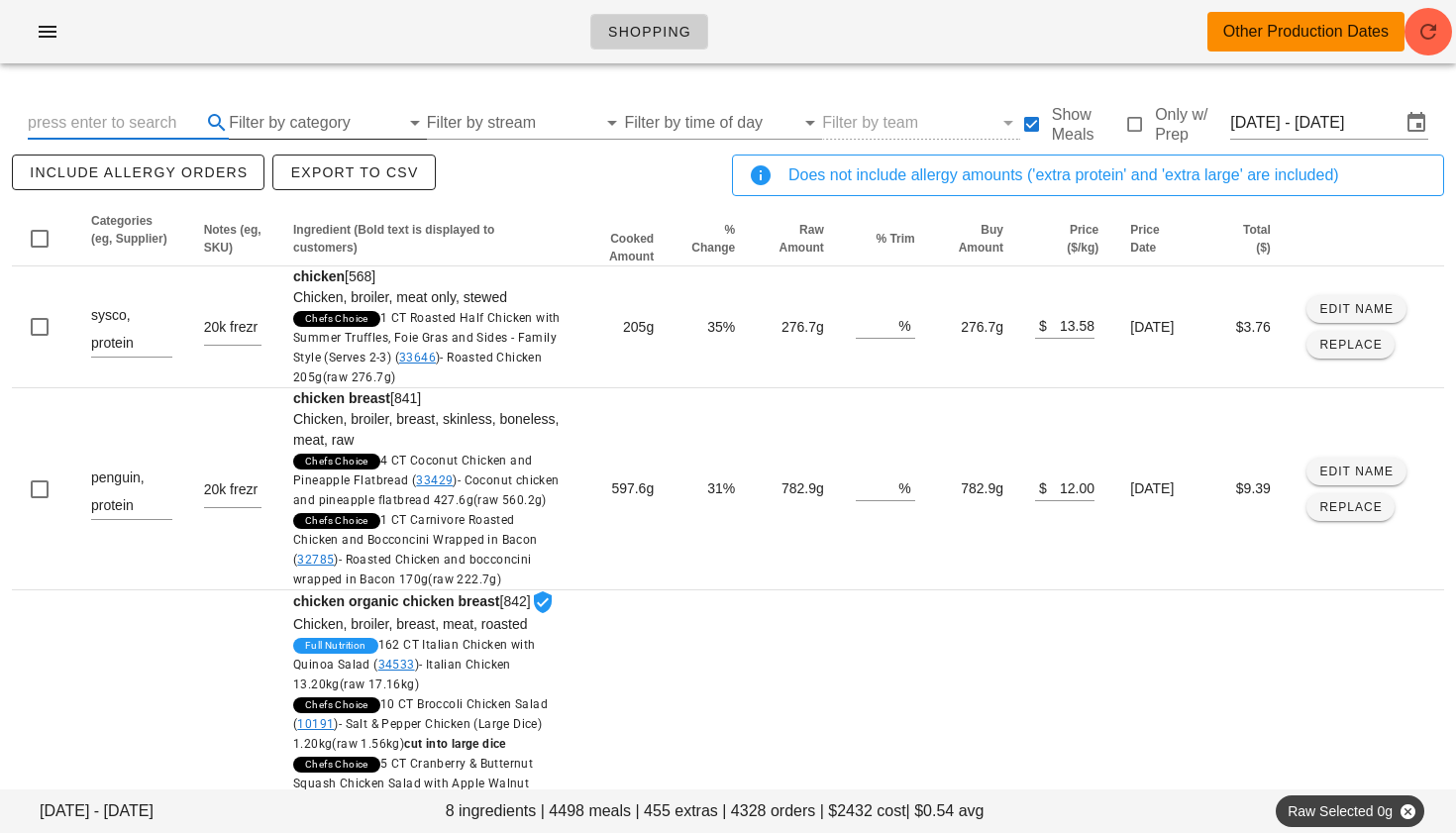 click on "Filter by category" at bounding box center (314, 123) 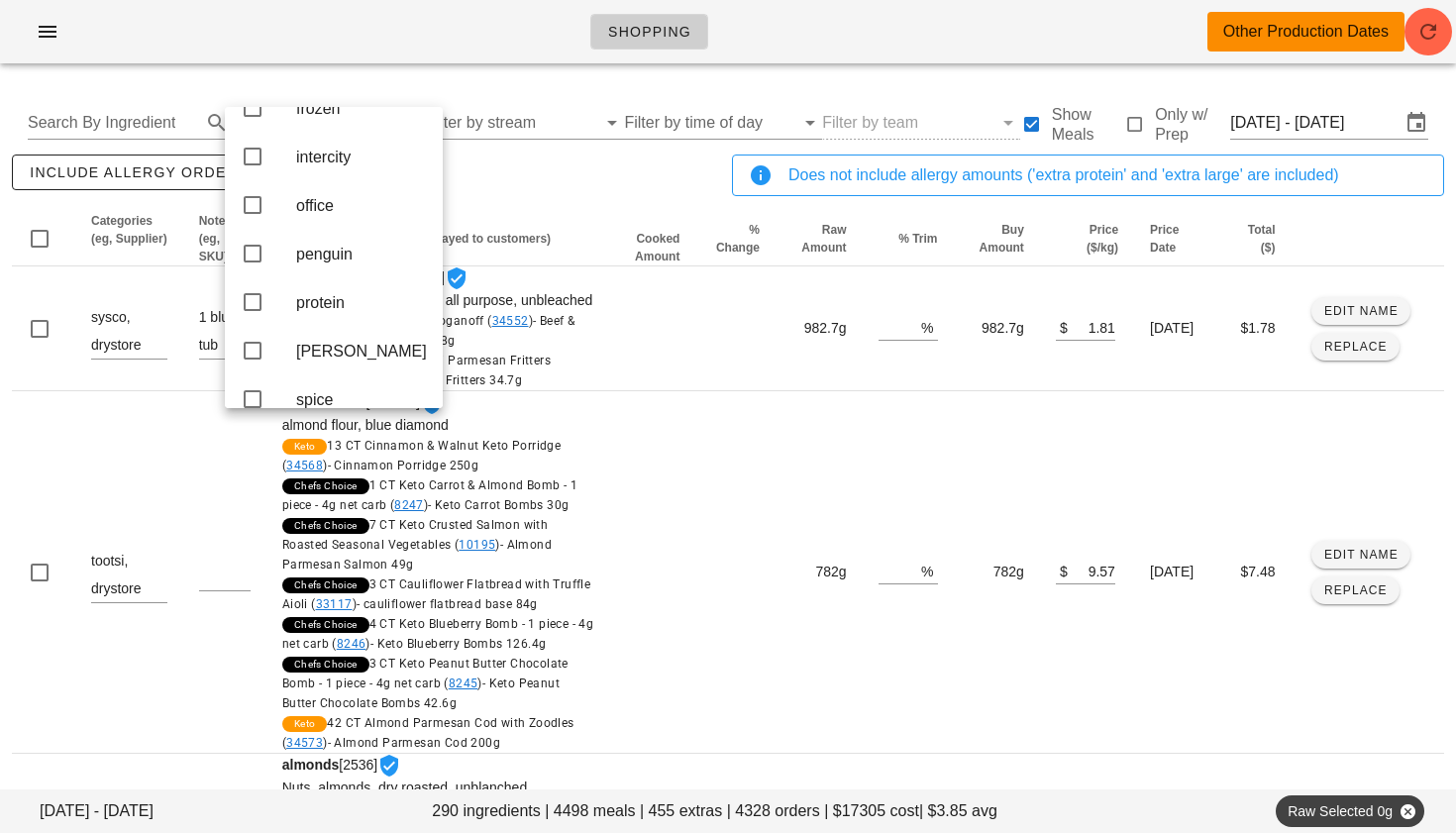 scroll, scrollTop: 407, scrollLeft: 0, axis: vertical 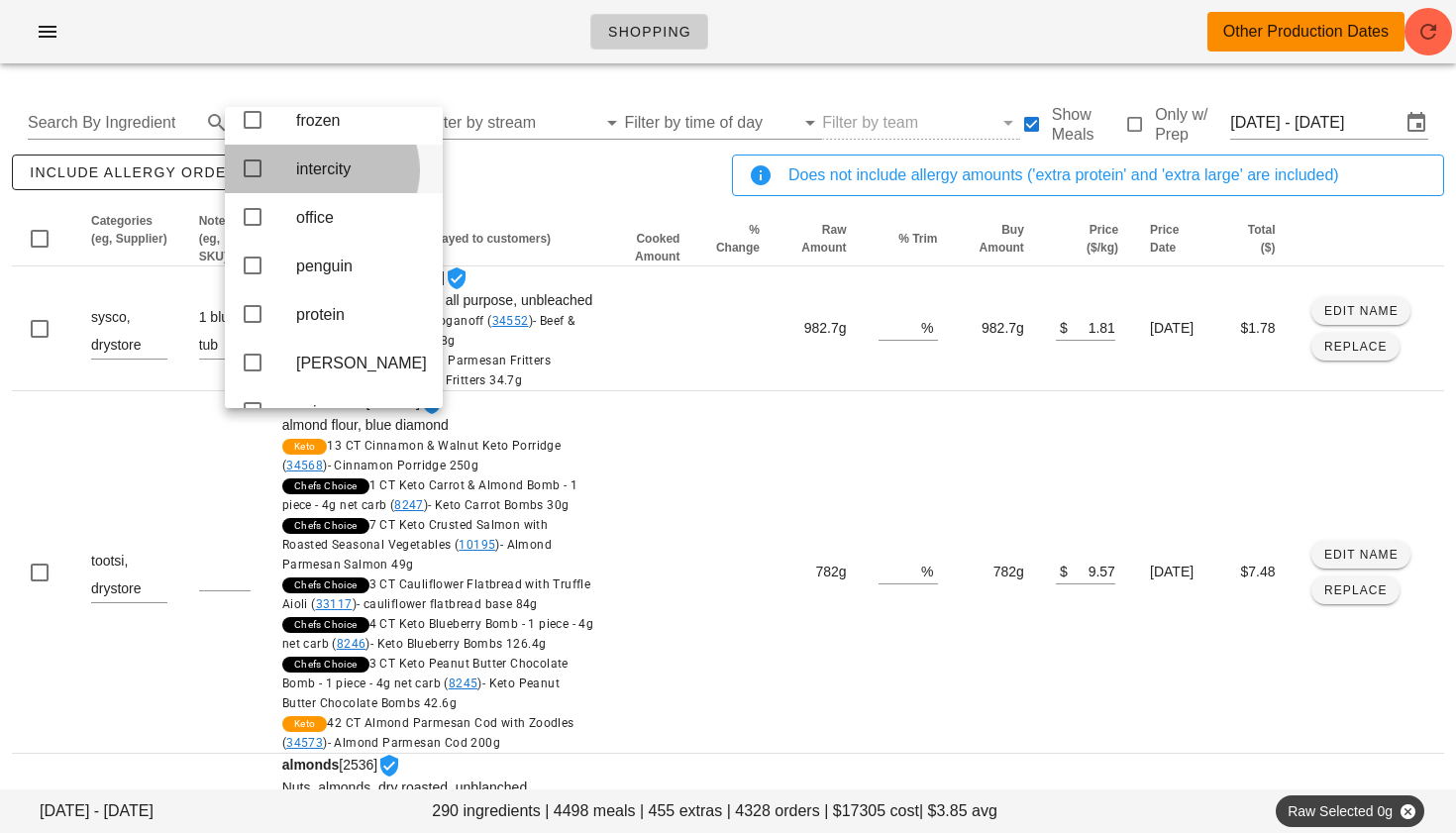 click at bounding box center (253, 168) 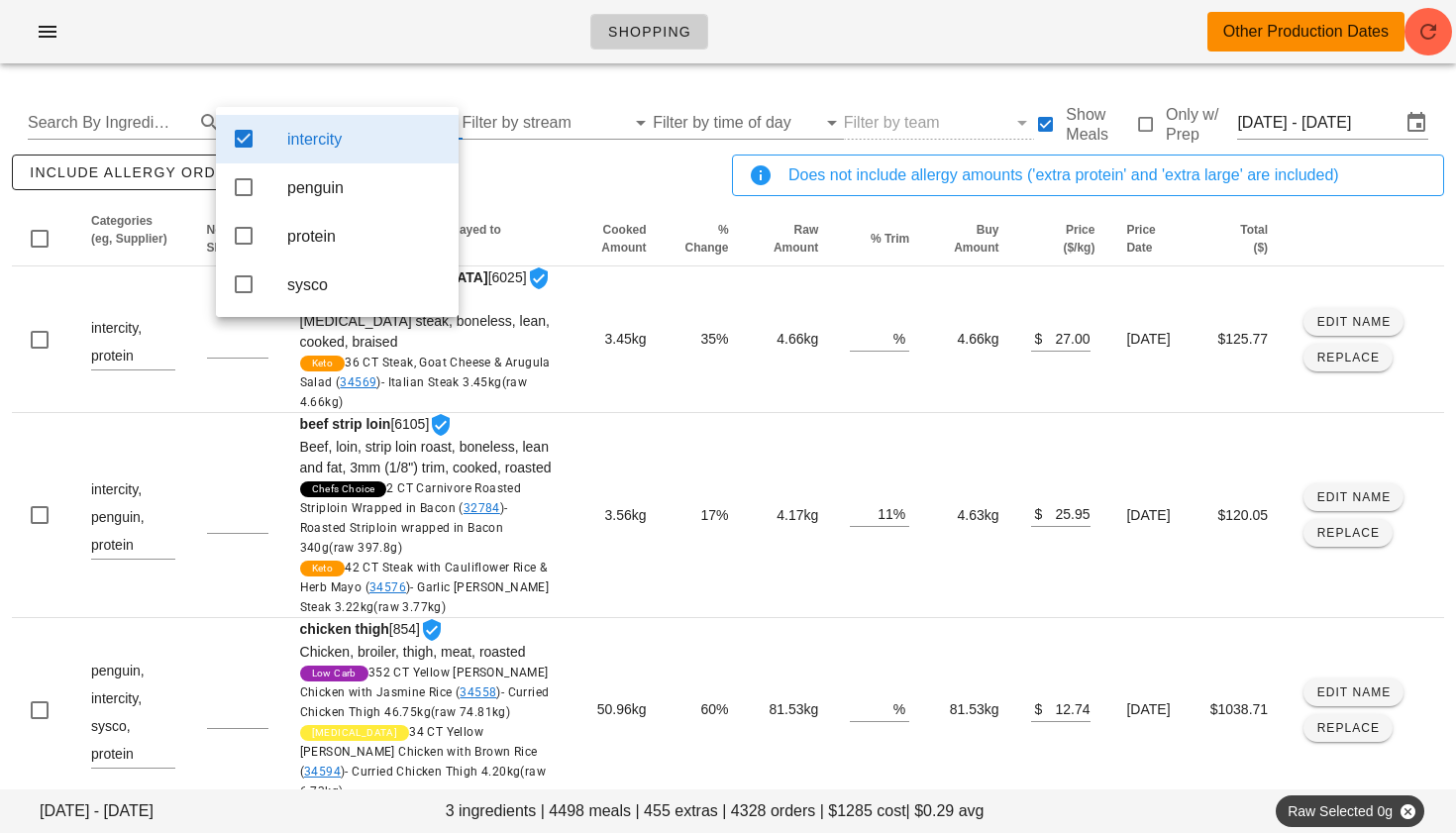 scroll, scrollTop: 0, scrollLeft: 0, axis: both 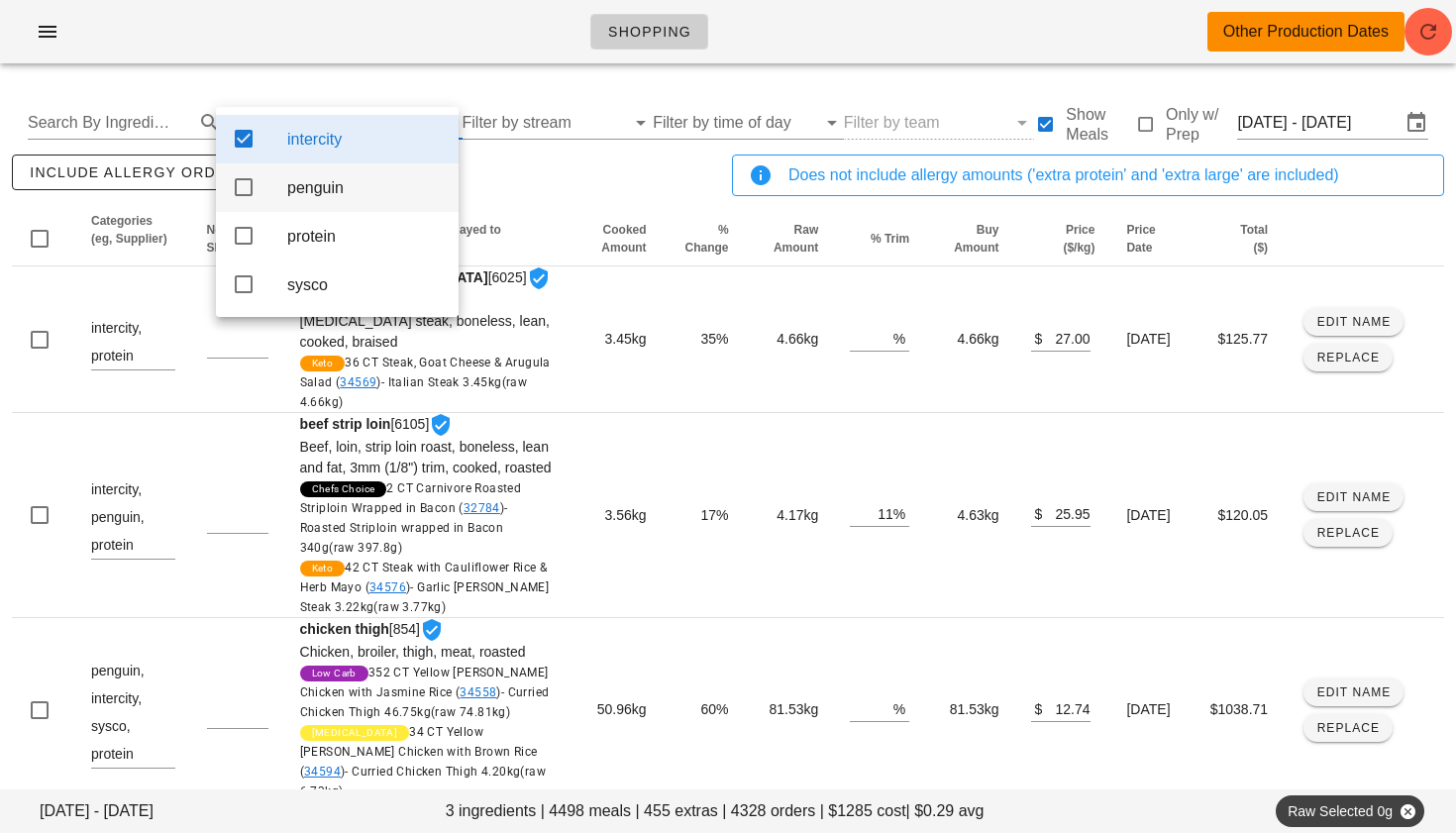 click at bounding box center [244, 187] 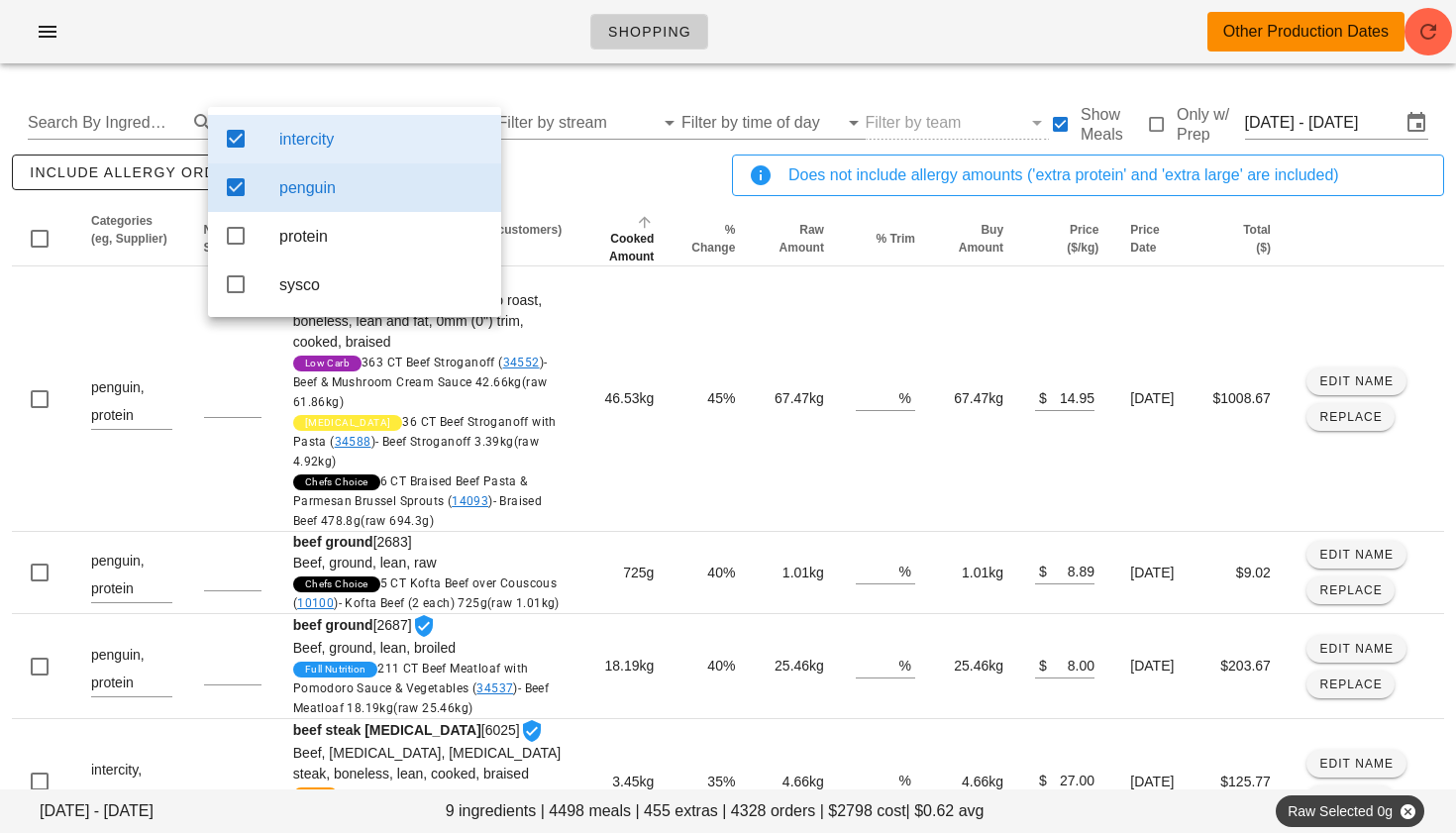 click on "Cooked Amount" at bounding box center (631, 248) 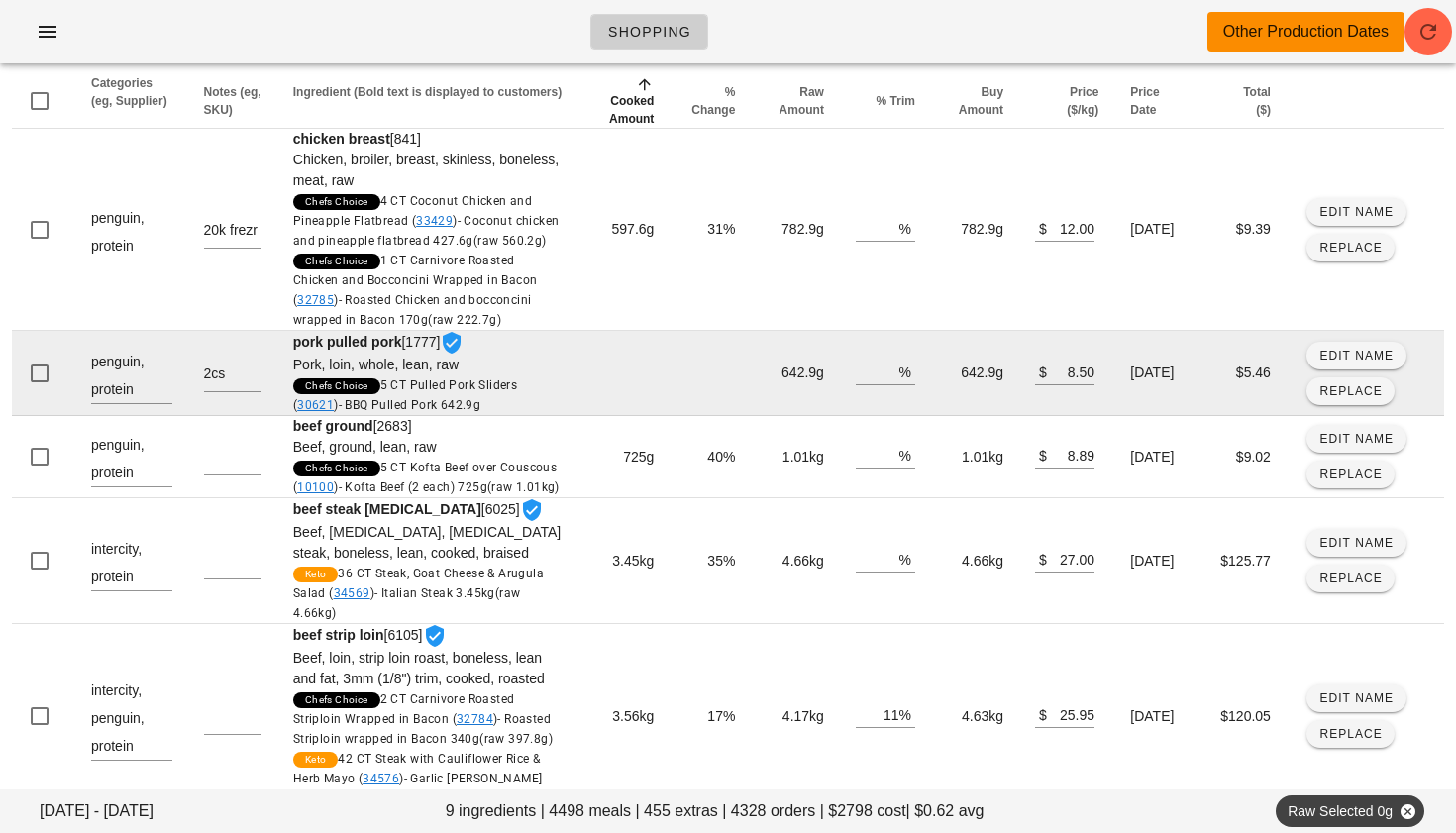 scroll, scrollTop: 0, scrollLeft: 0, axis: both 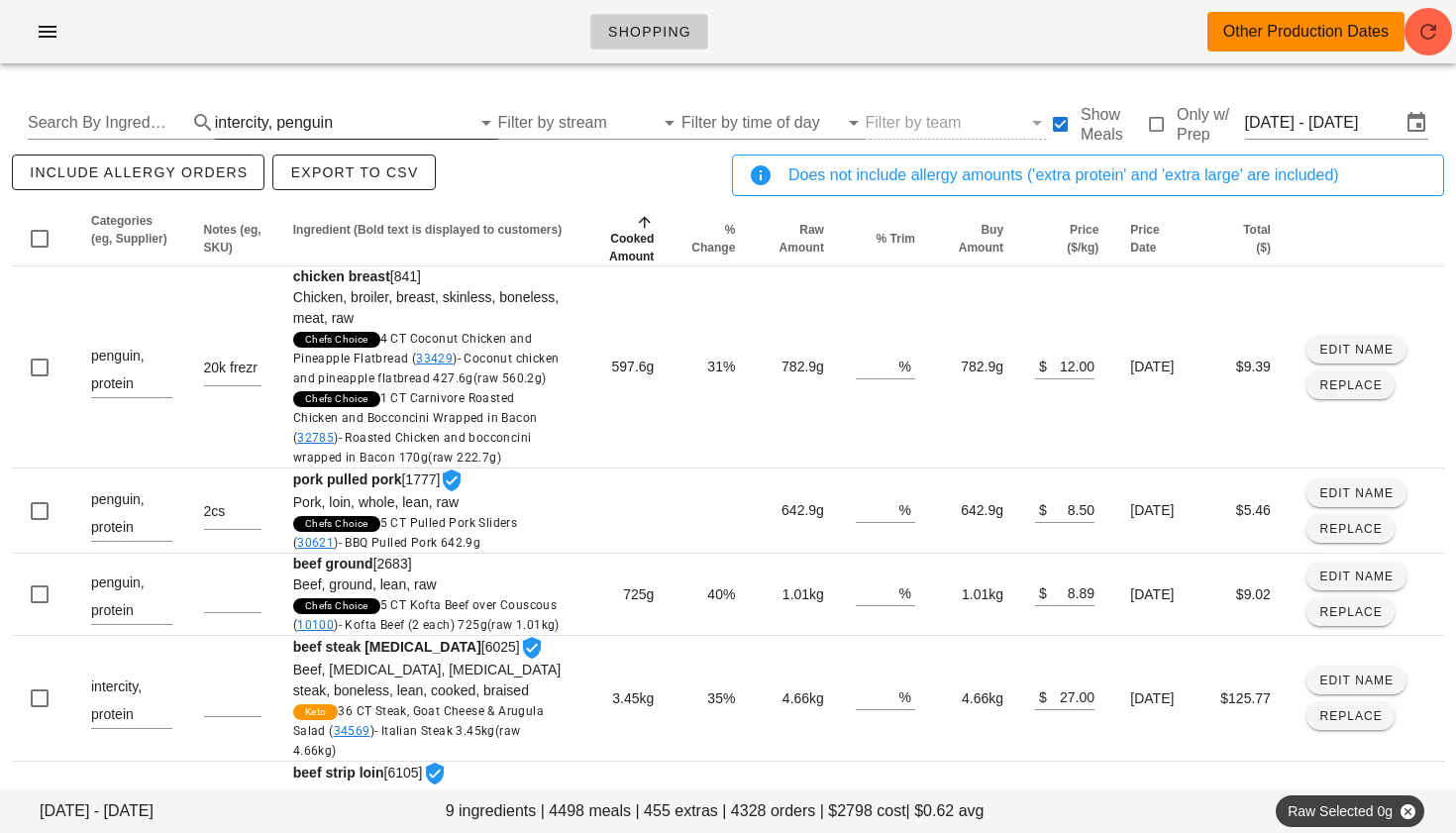 click at bounding box center [403, 123] 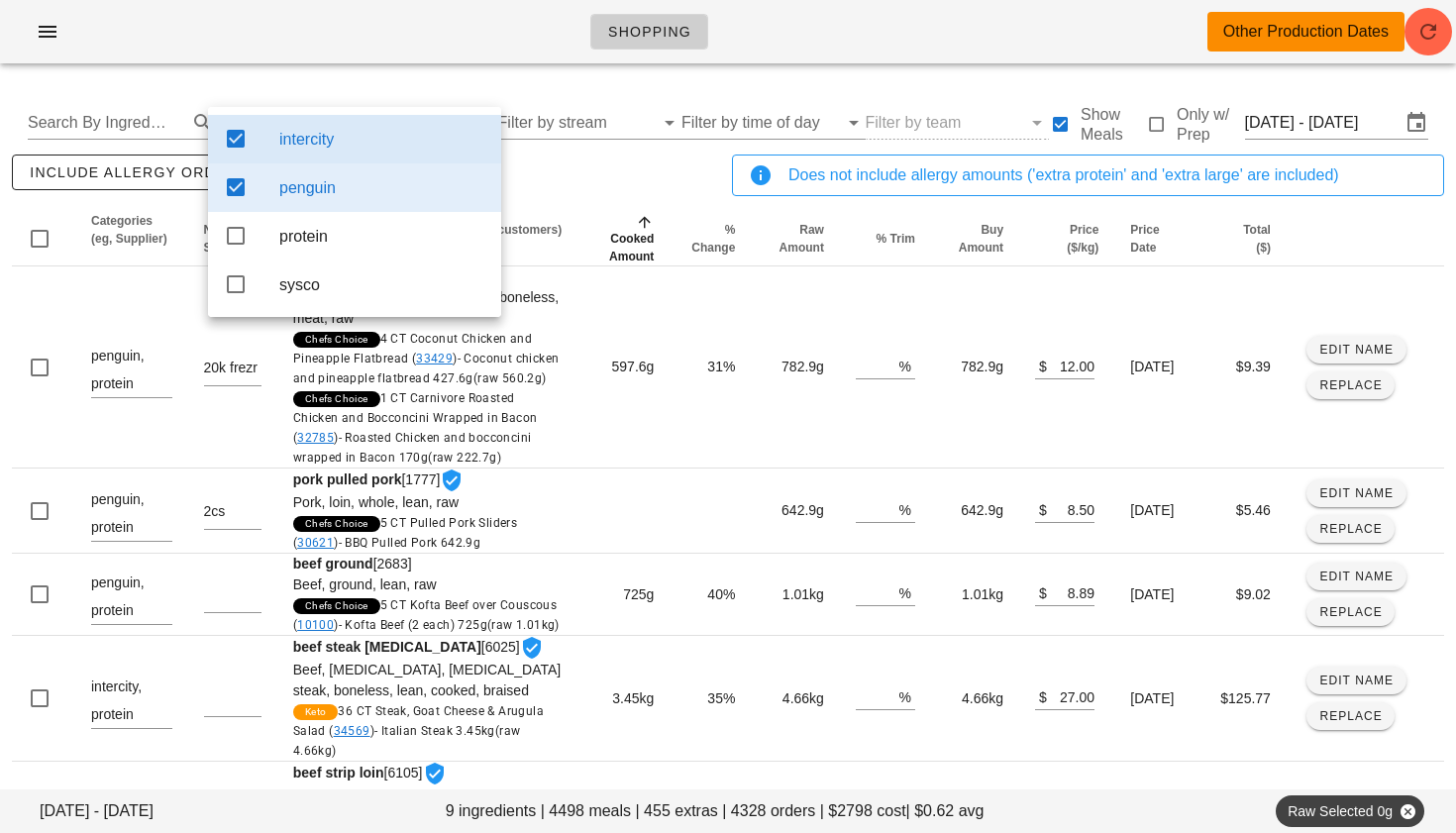 click at bounding box center (236, 187) 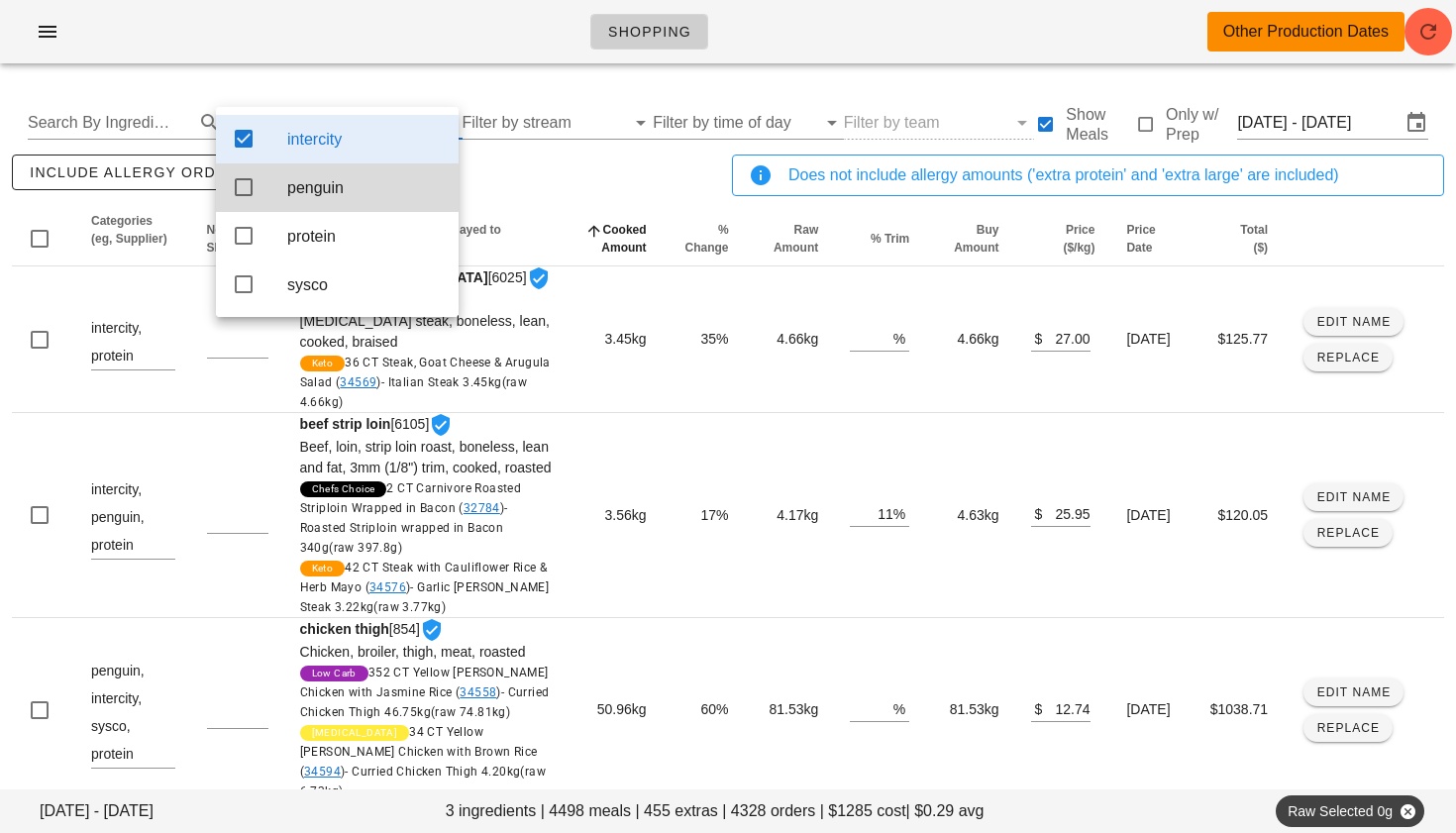 click at bounding box center (244, 139) 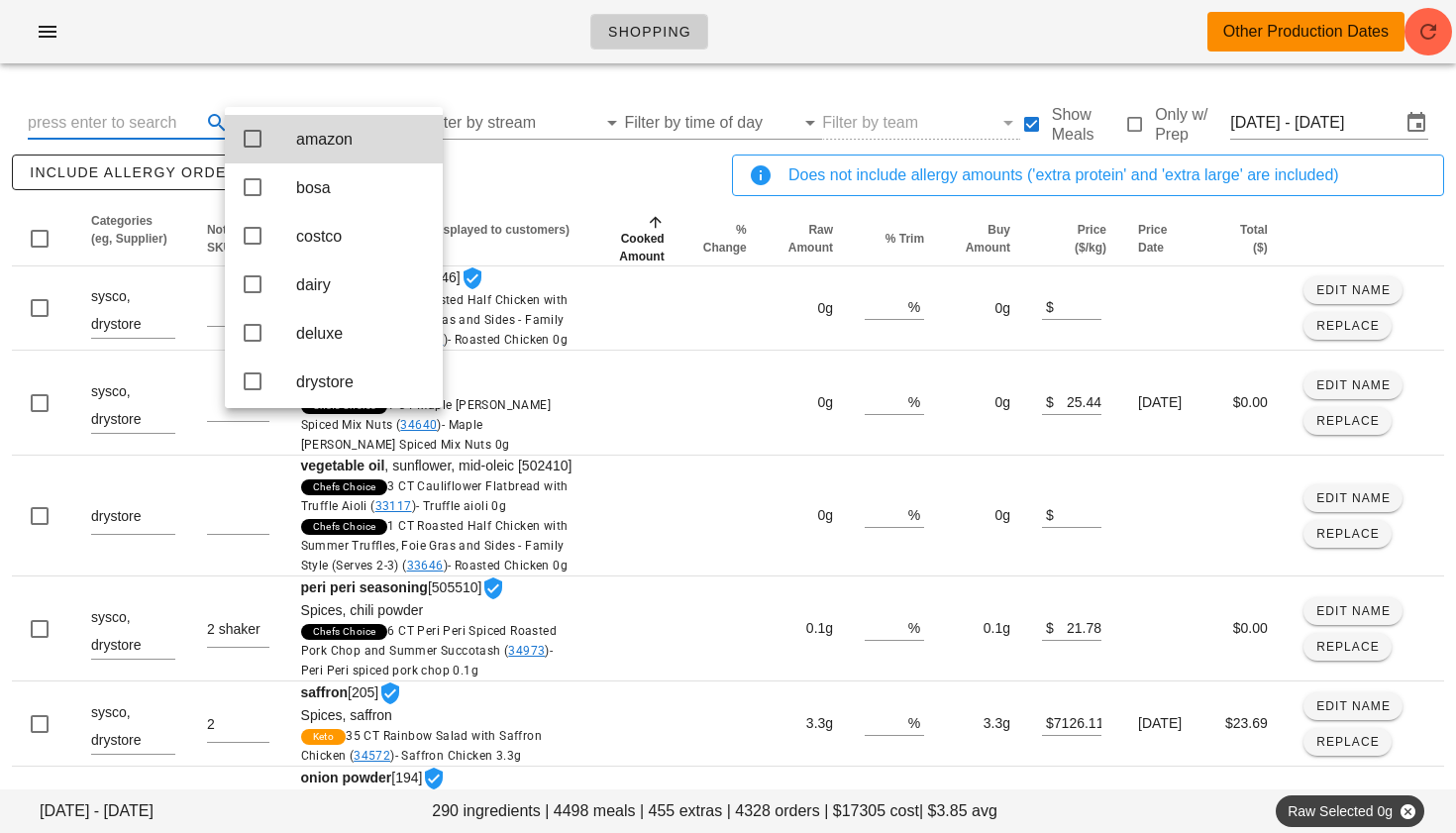 click at bounding box center (112, 123) 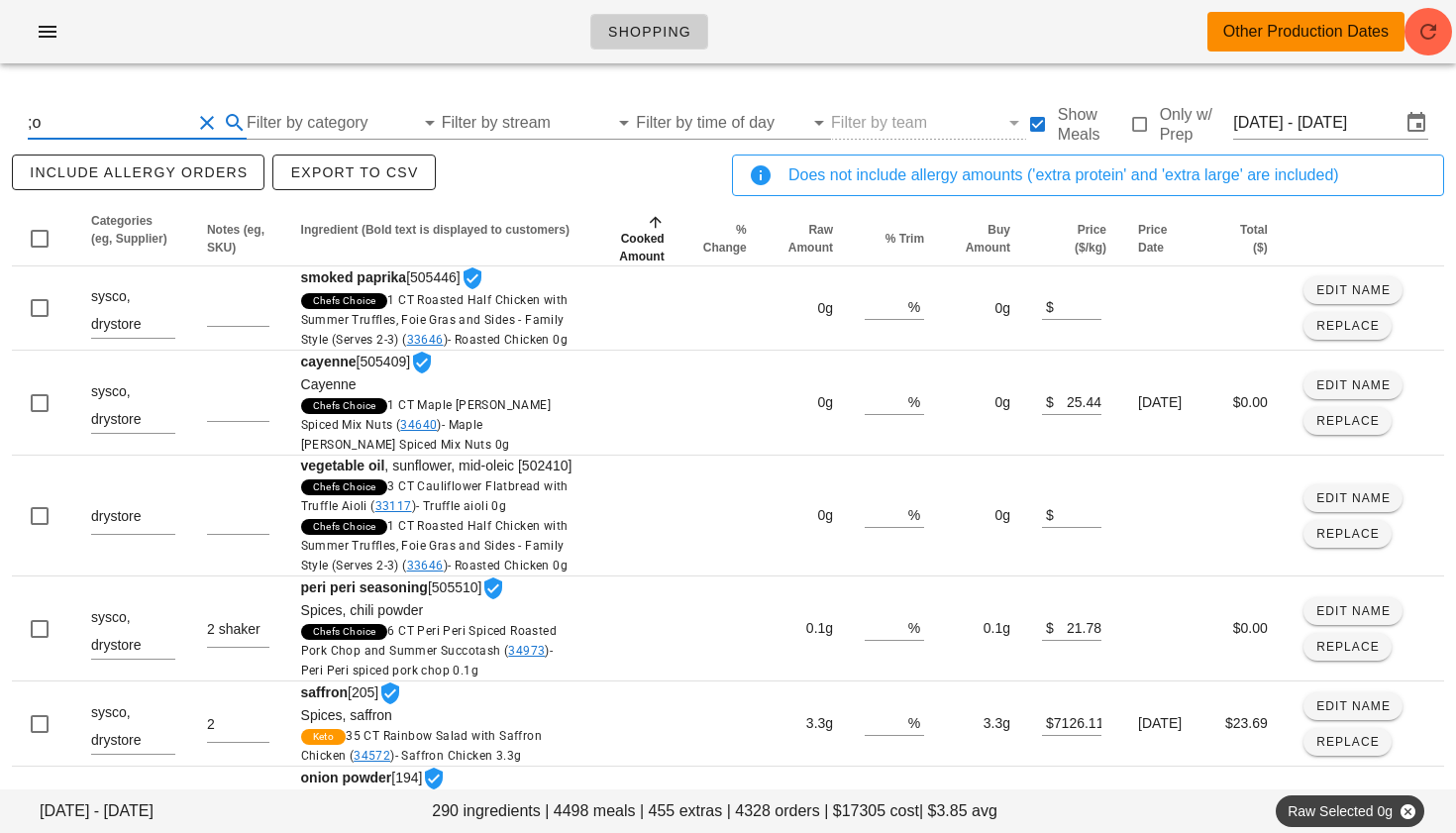 type on ";" 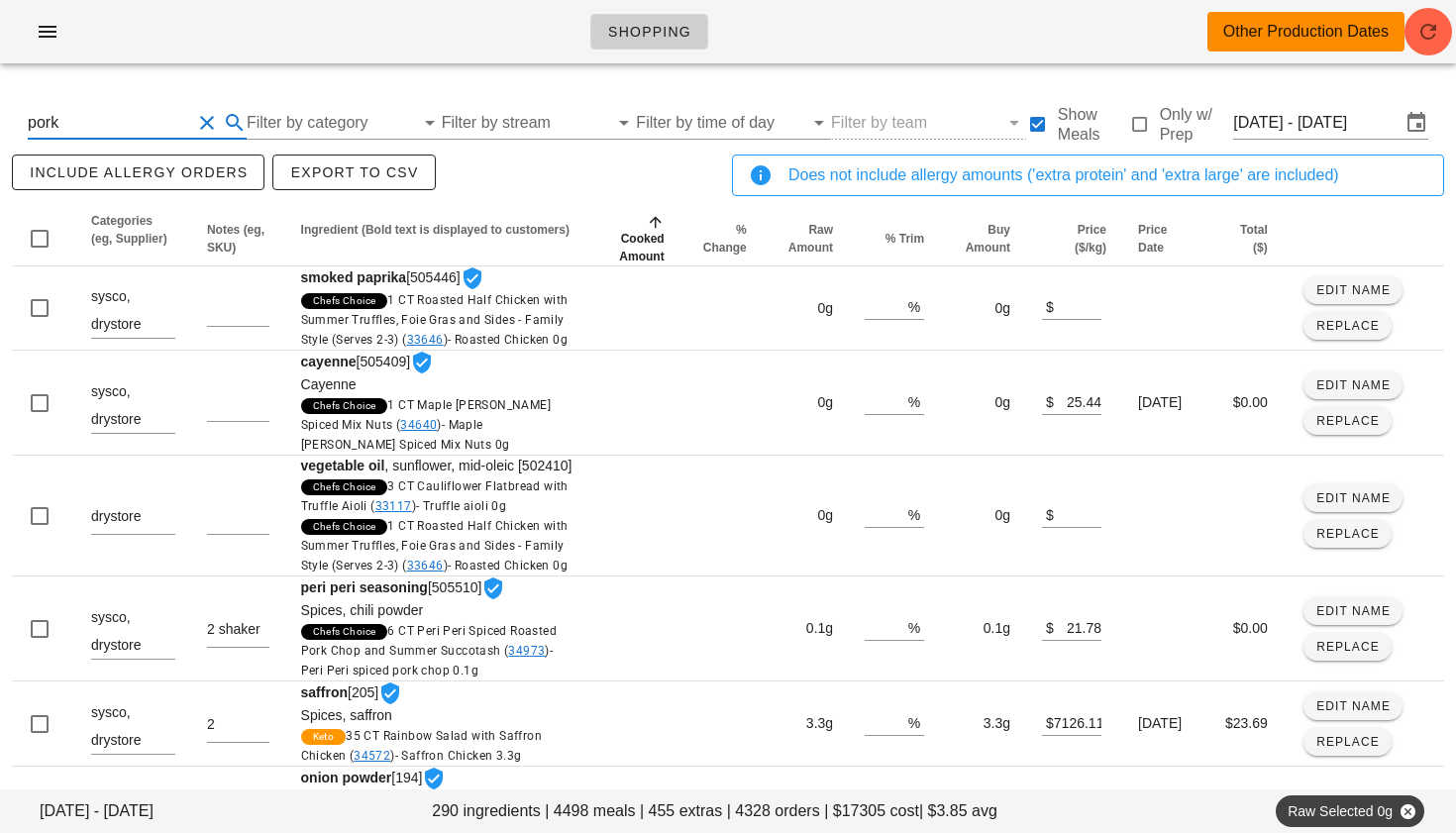type on "pork" 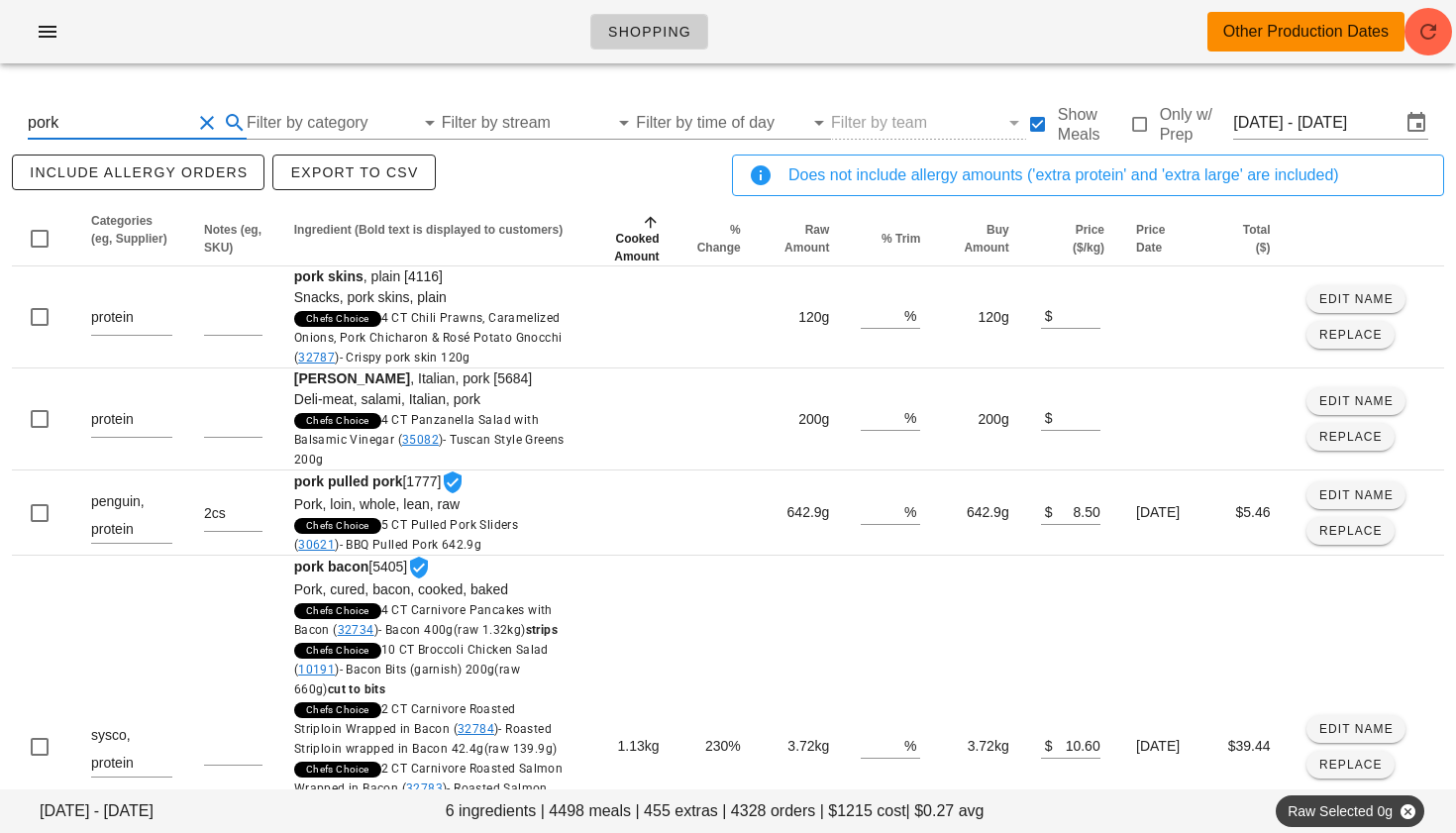 scroll, scrollTop: 3, scrollLeft: 0, axis: vertical 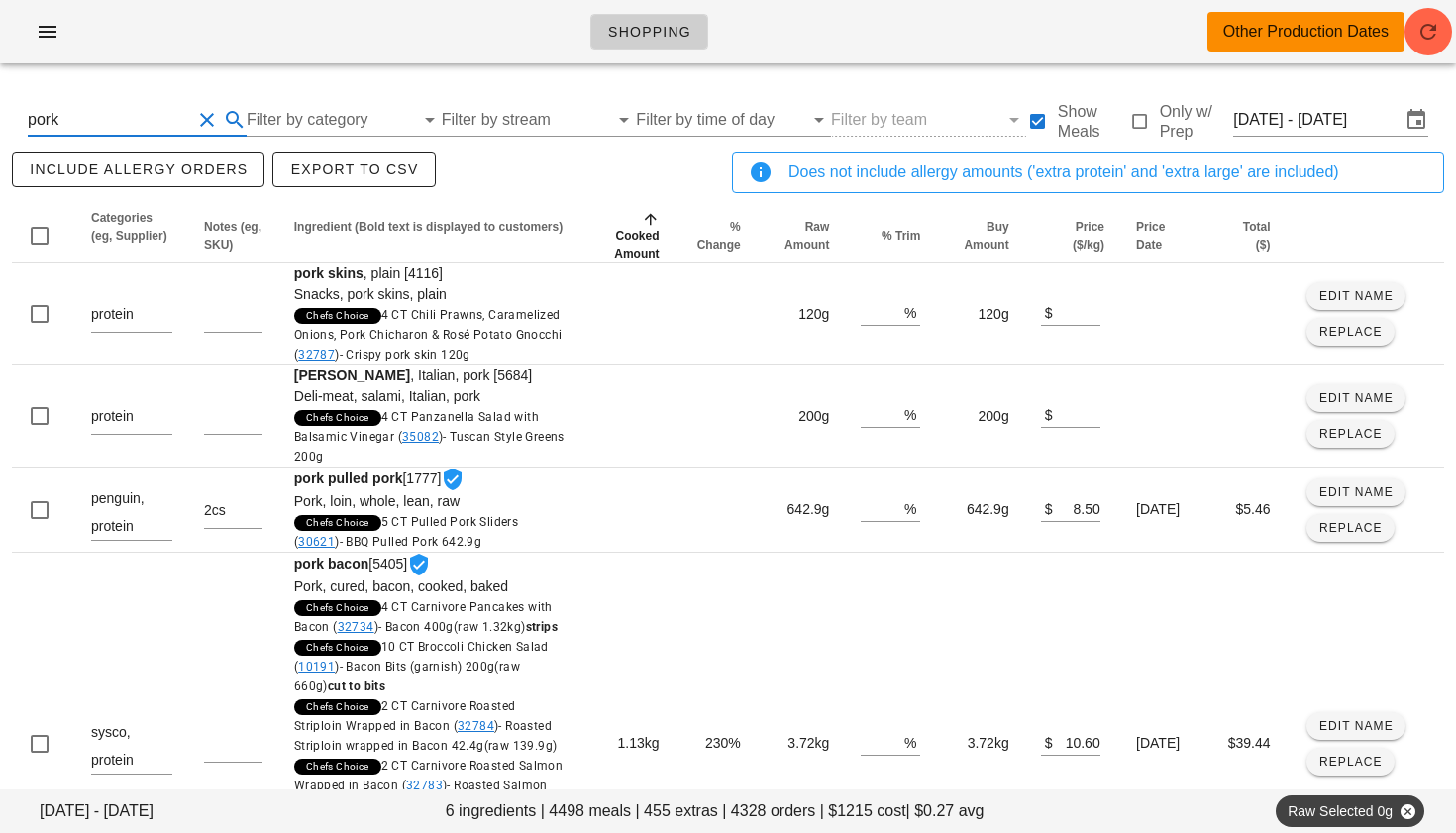 click at bounding box center [207, 120] 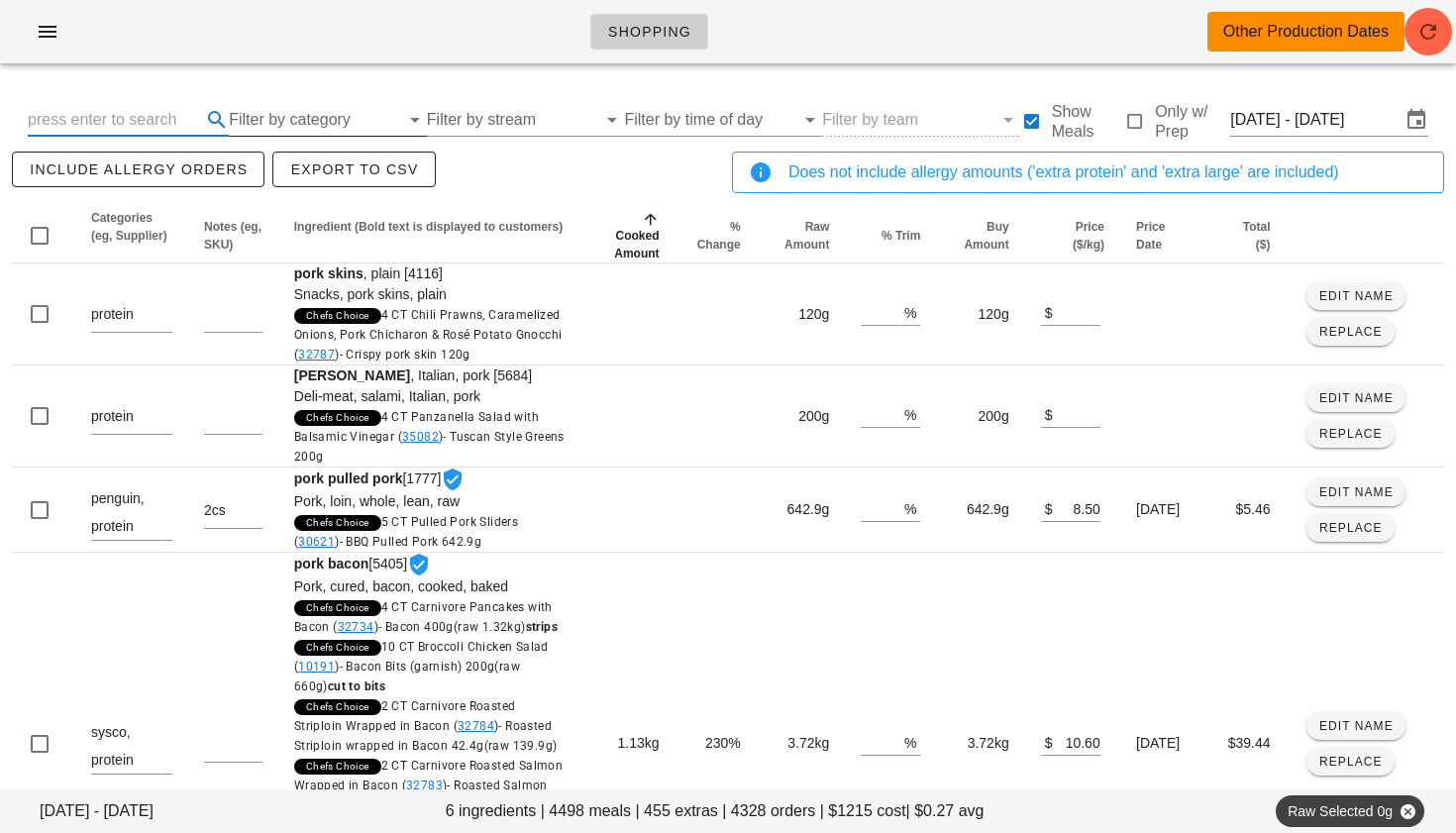 click on "Filter by category" at bounding box center (314, 120) 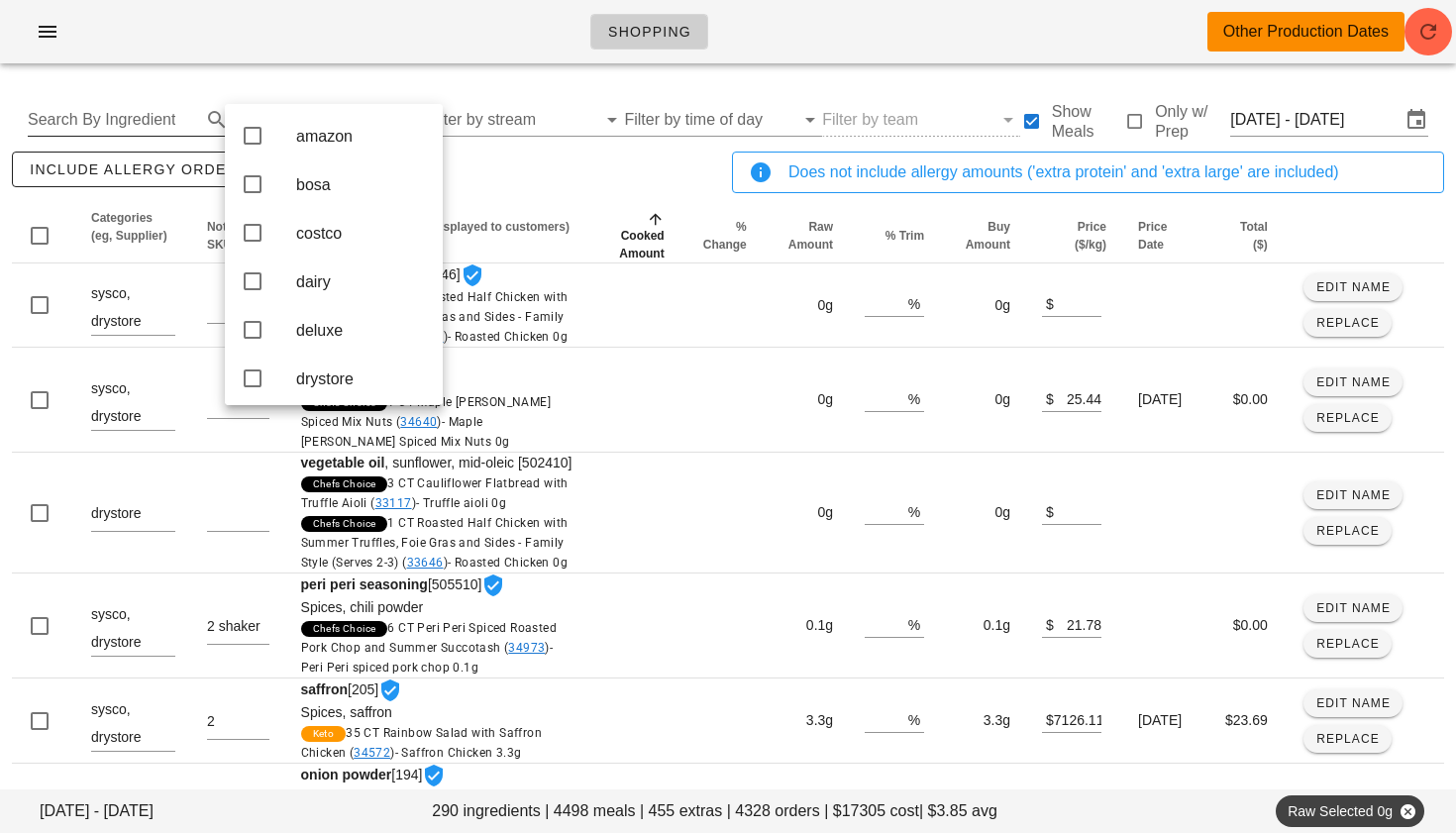 click on "Search By Ingredient" at bounding box center [112, 120] 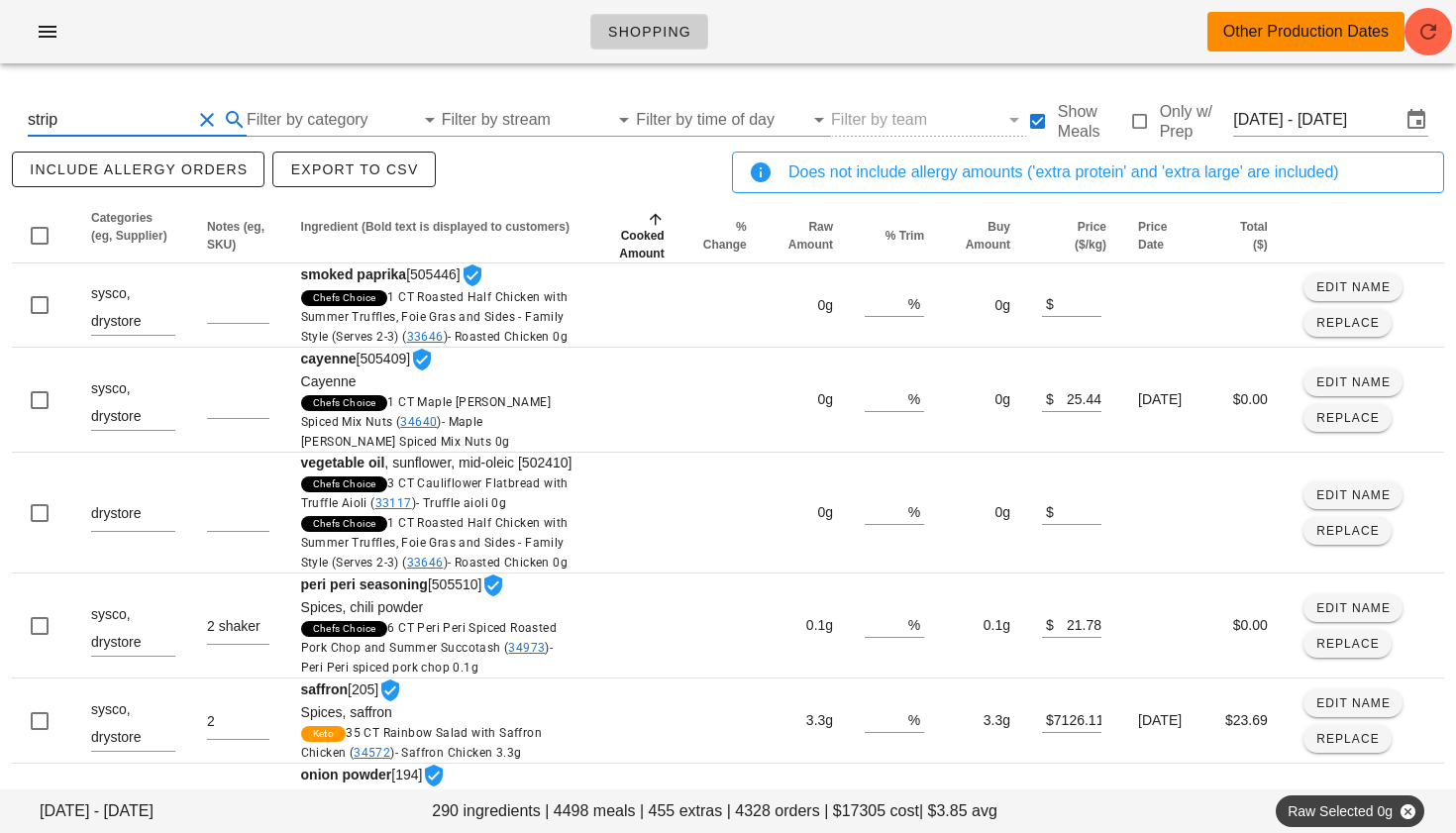 type on "strip" 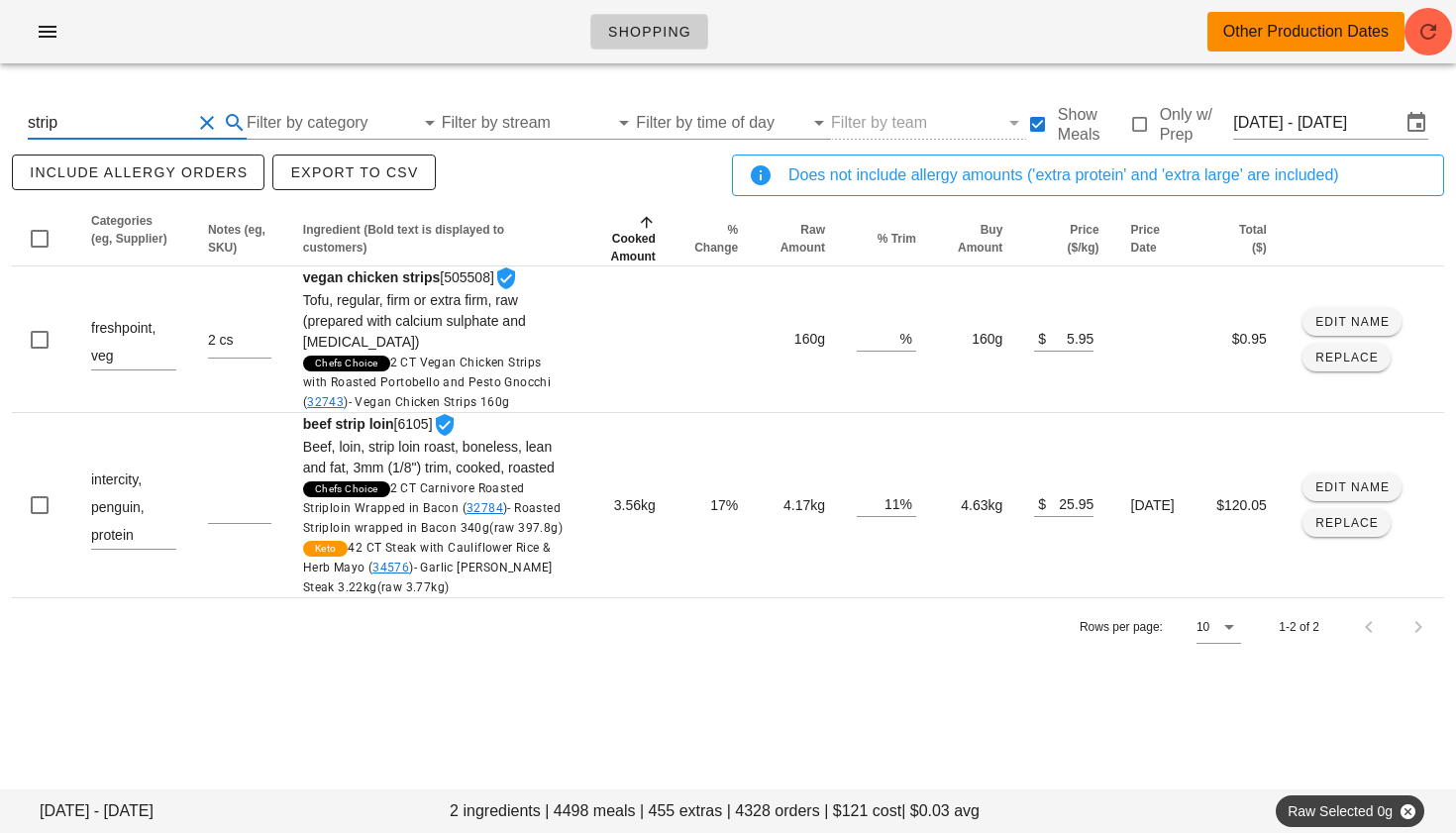 scroll, scrollTop: 0, scrollLeft: 0, axis: both 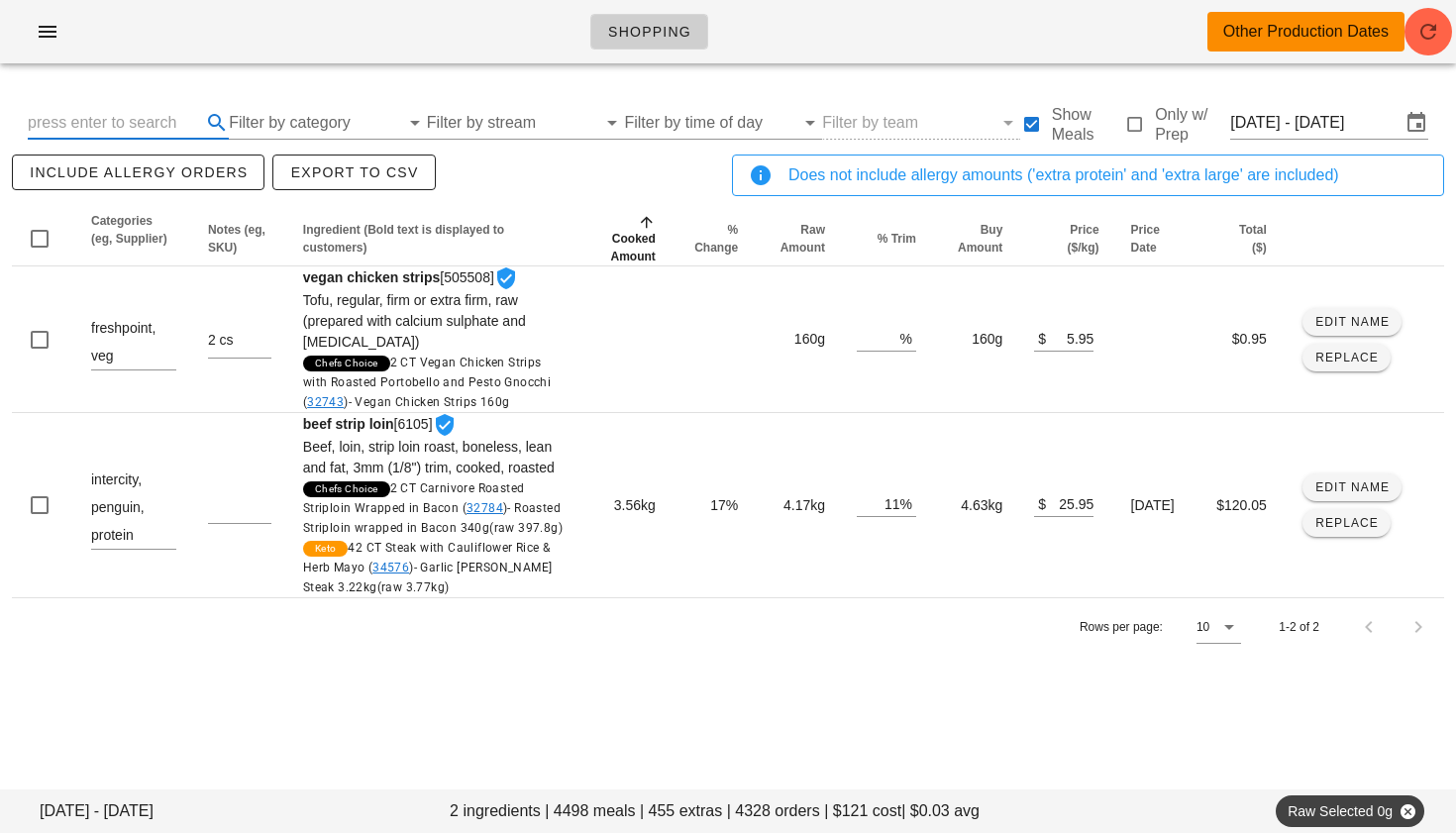 click at bounding box center (112, 123) 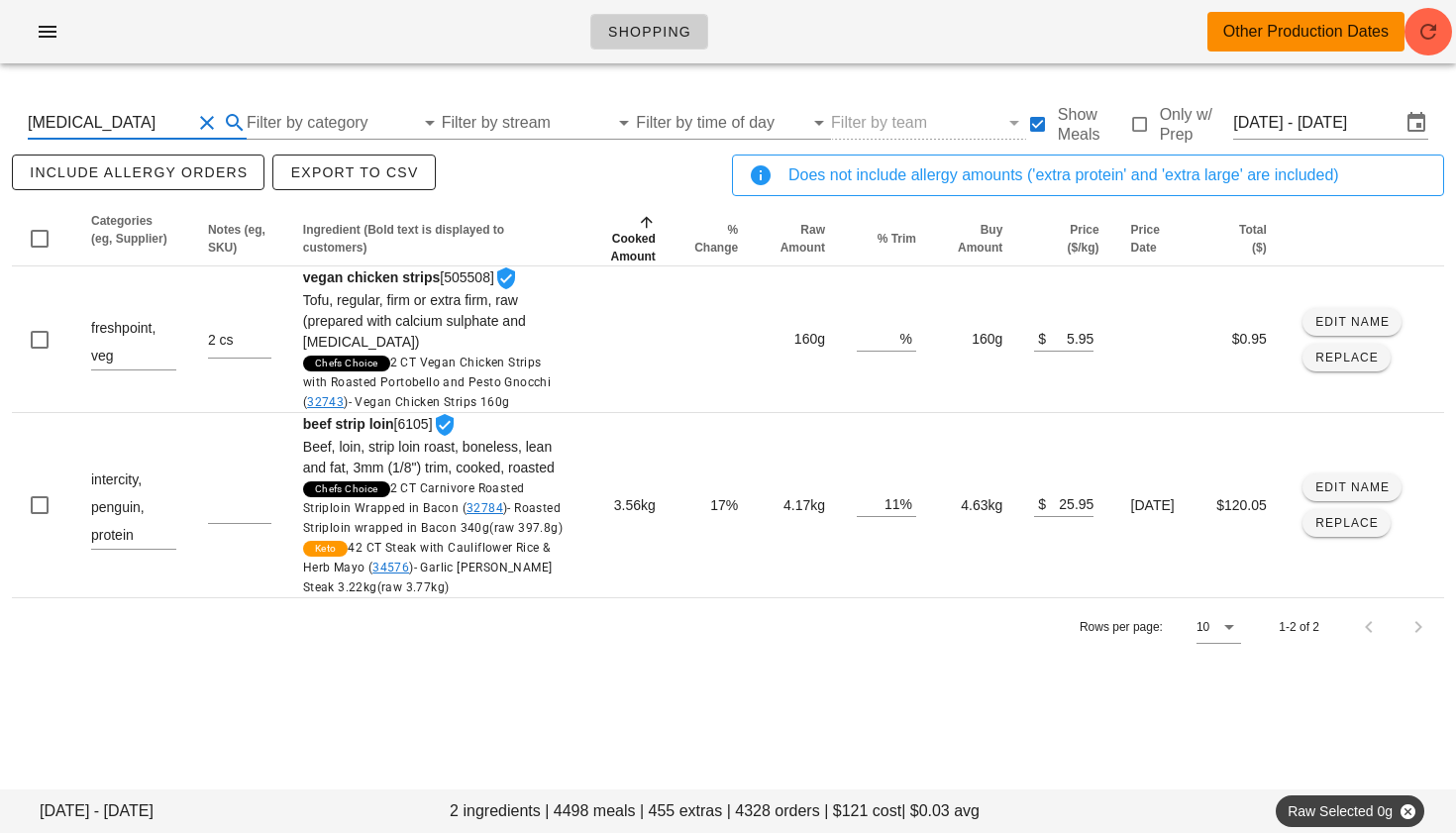 type on "[MEDICAL_DATA]" 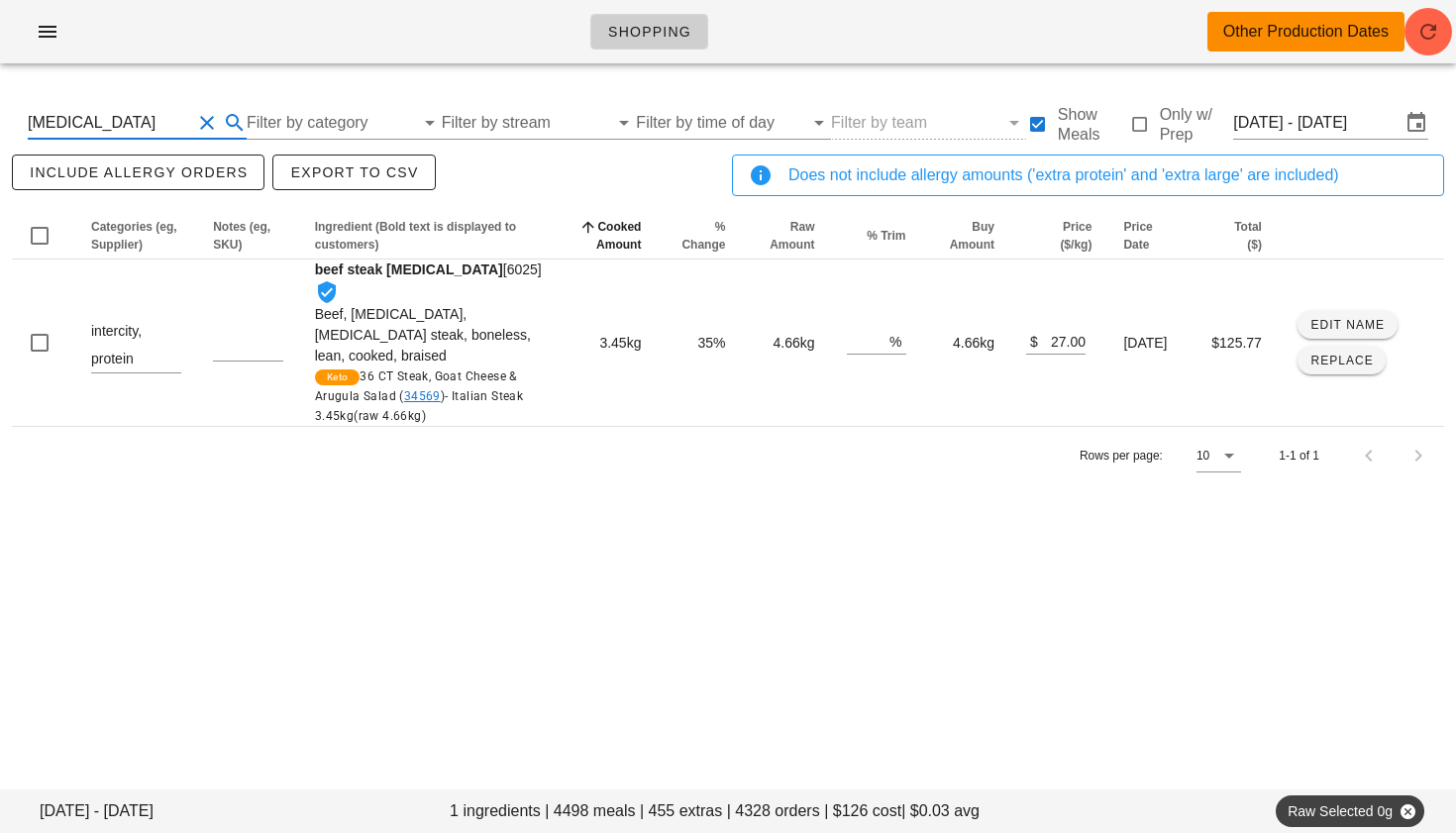 click at bounding box center [207, 123] 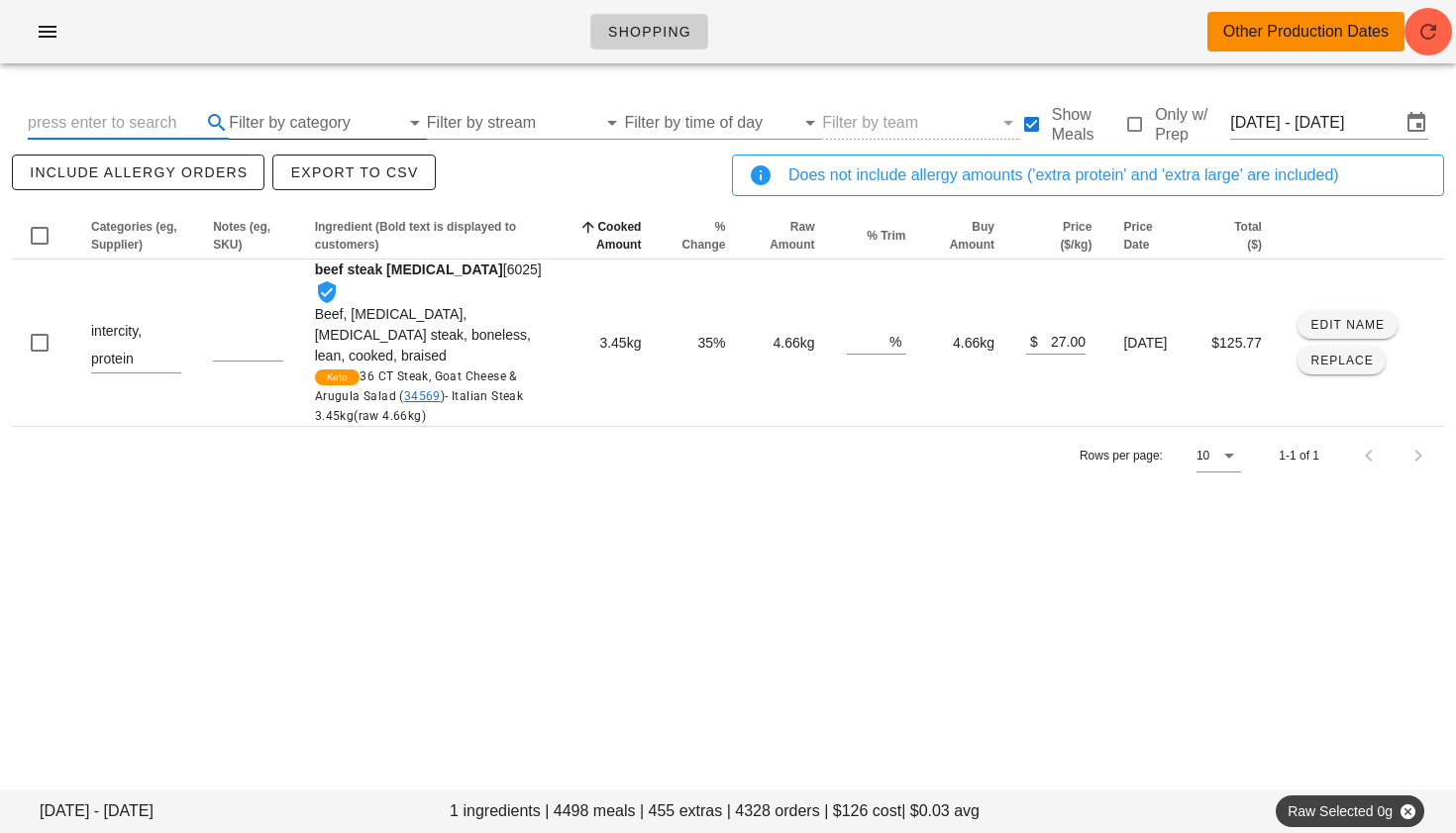 click on "Filter by category" at bounding box center (314, 123) 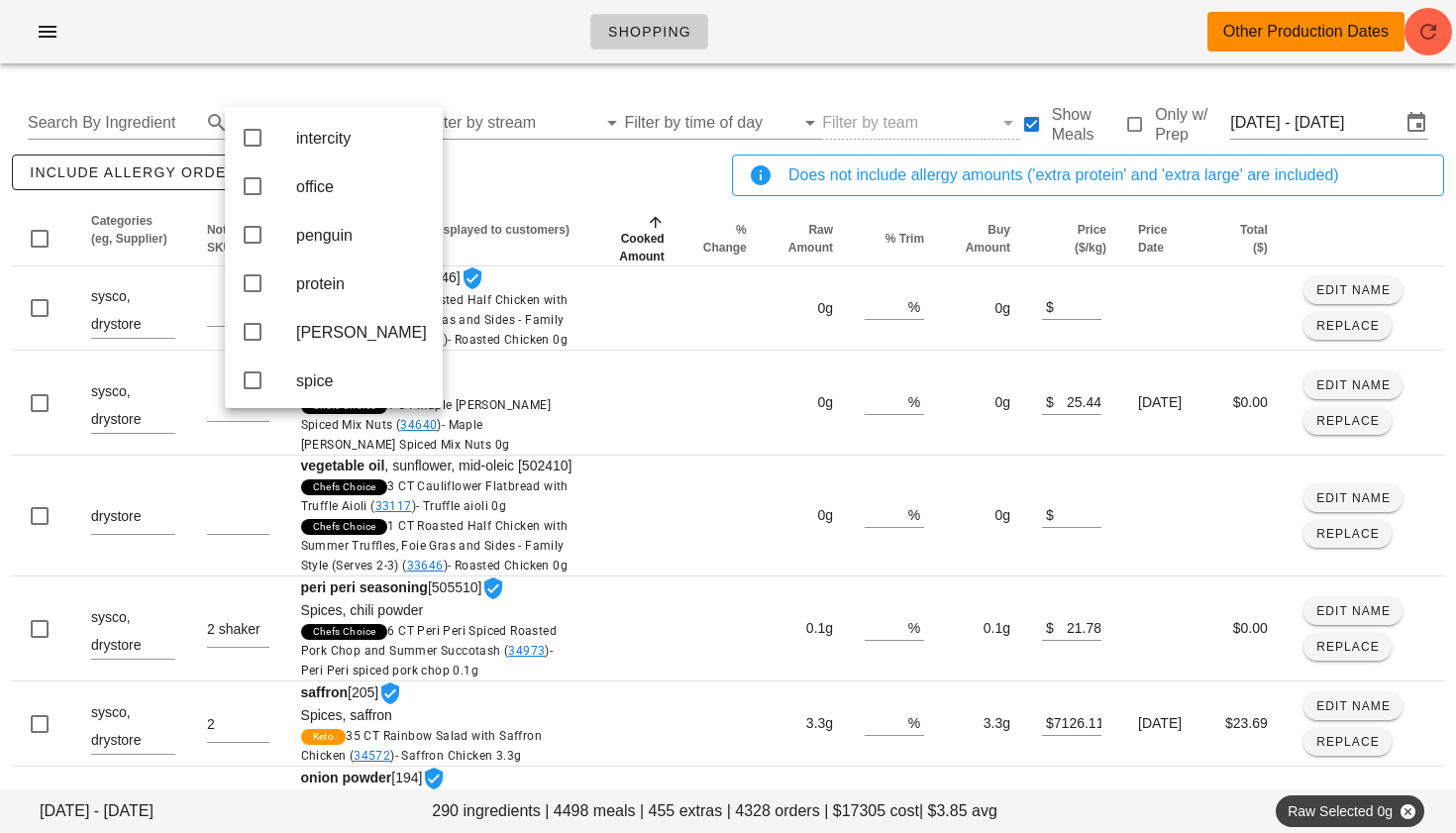 scroll, scrollTop: 444, scrollLeft: 0, axis: vertical 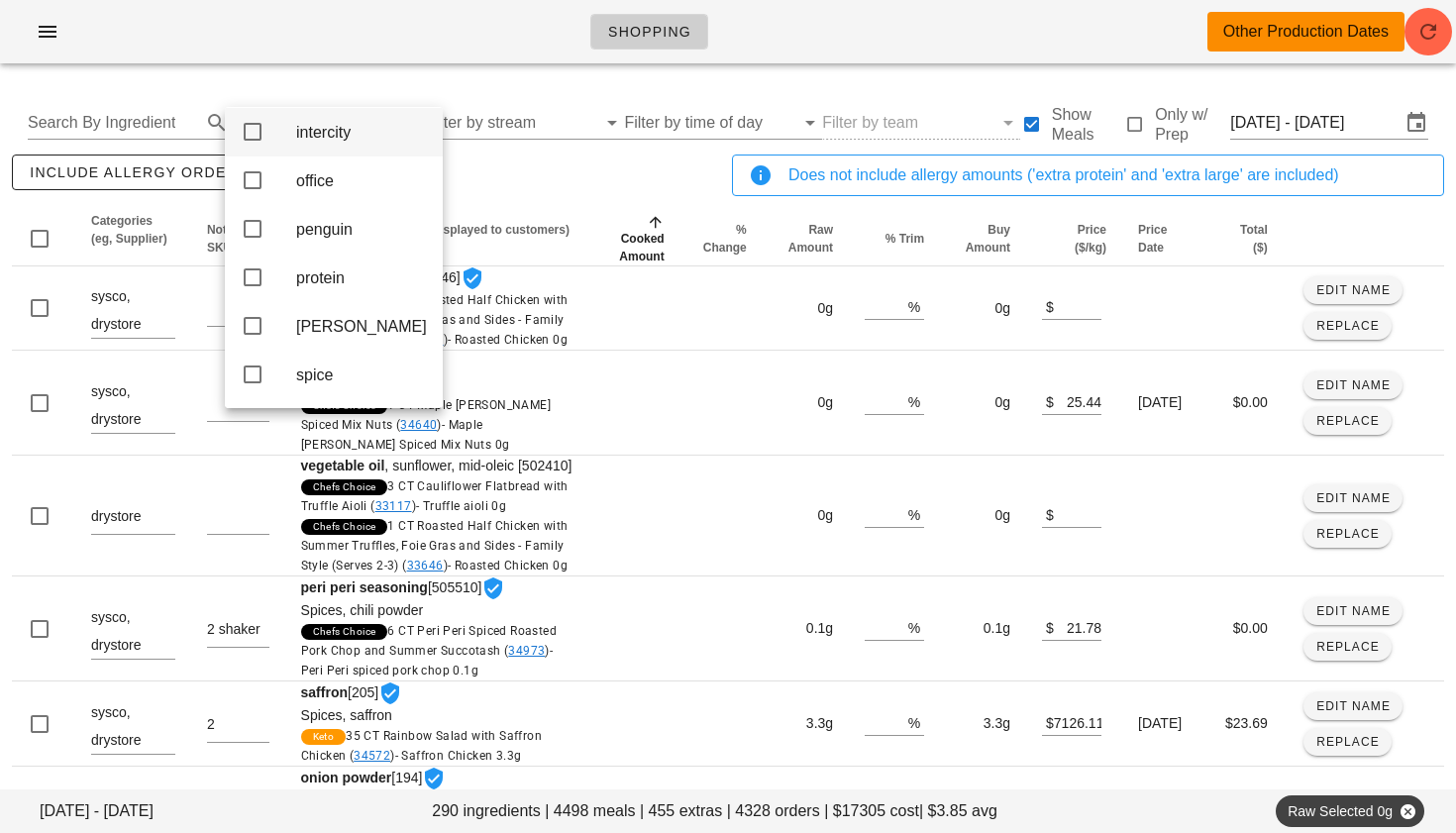 click at bounding box center (253, 132) 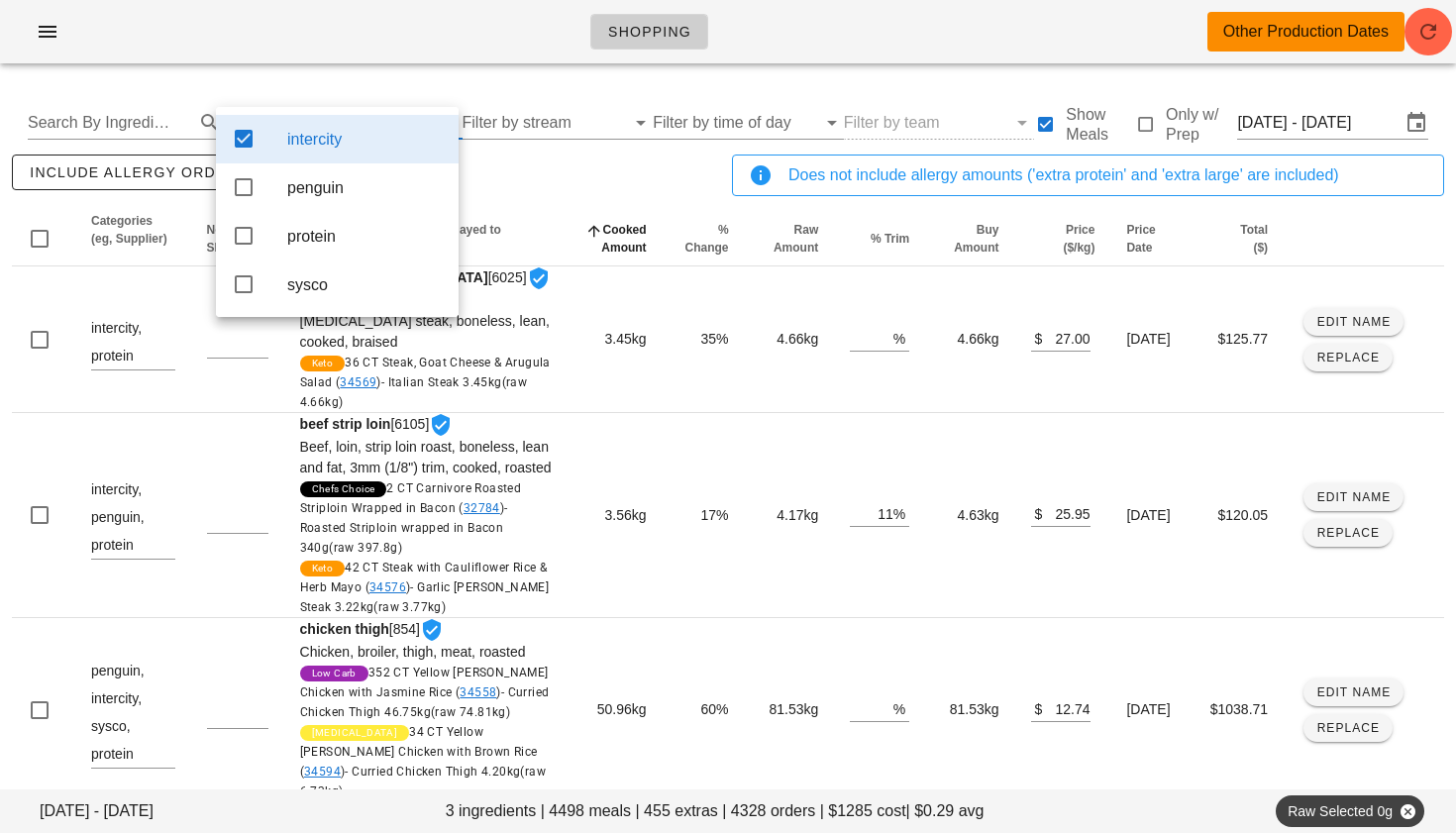 scroll, scrollTop: 0, scrollLeft: 0, axis: both 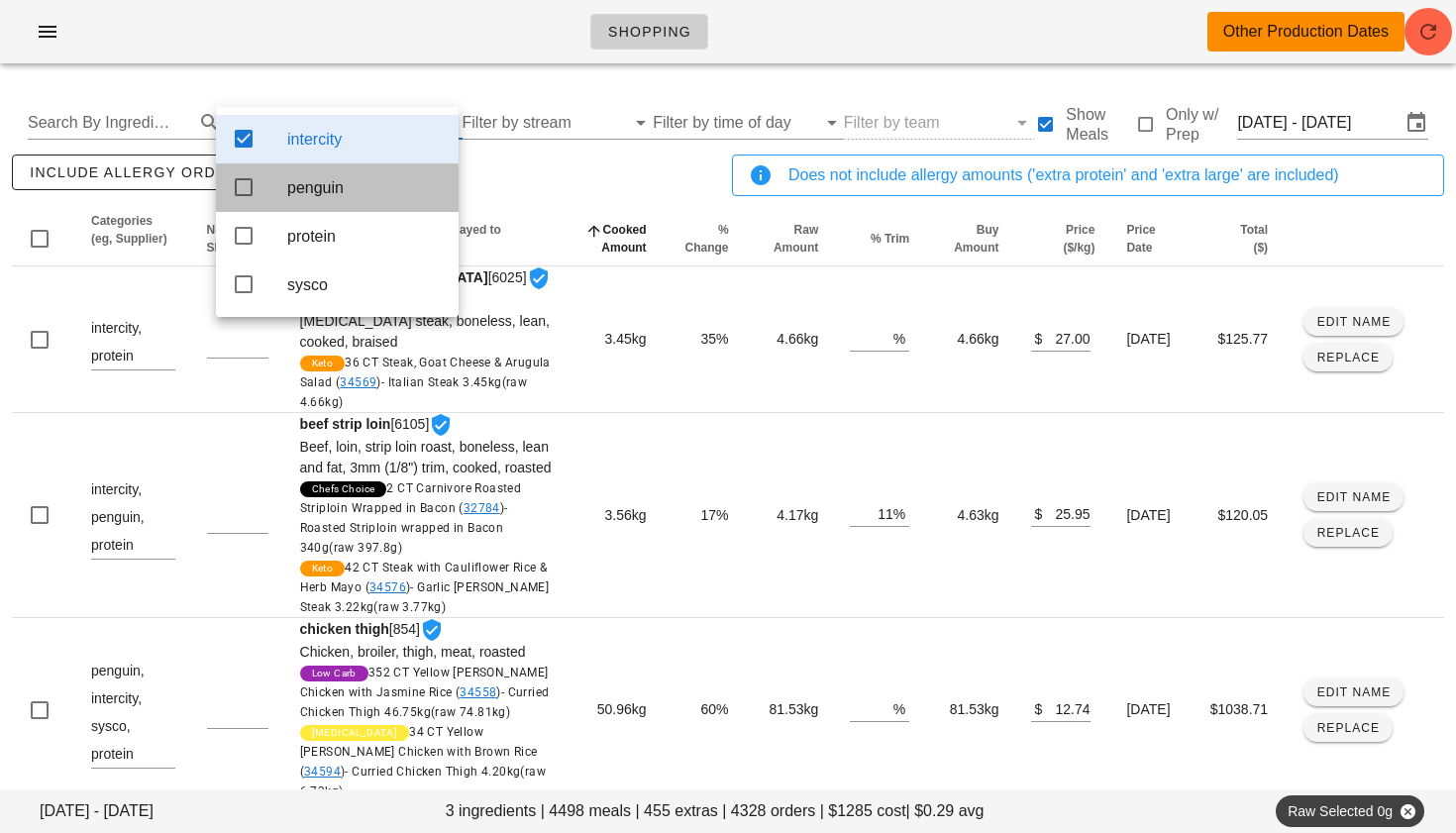 click at bounding box center (244, 187) 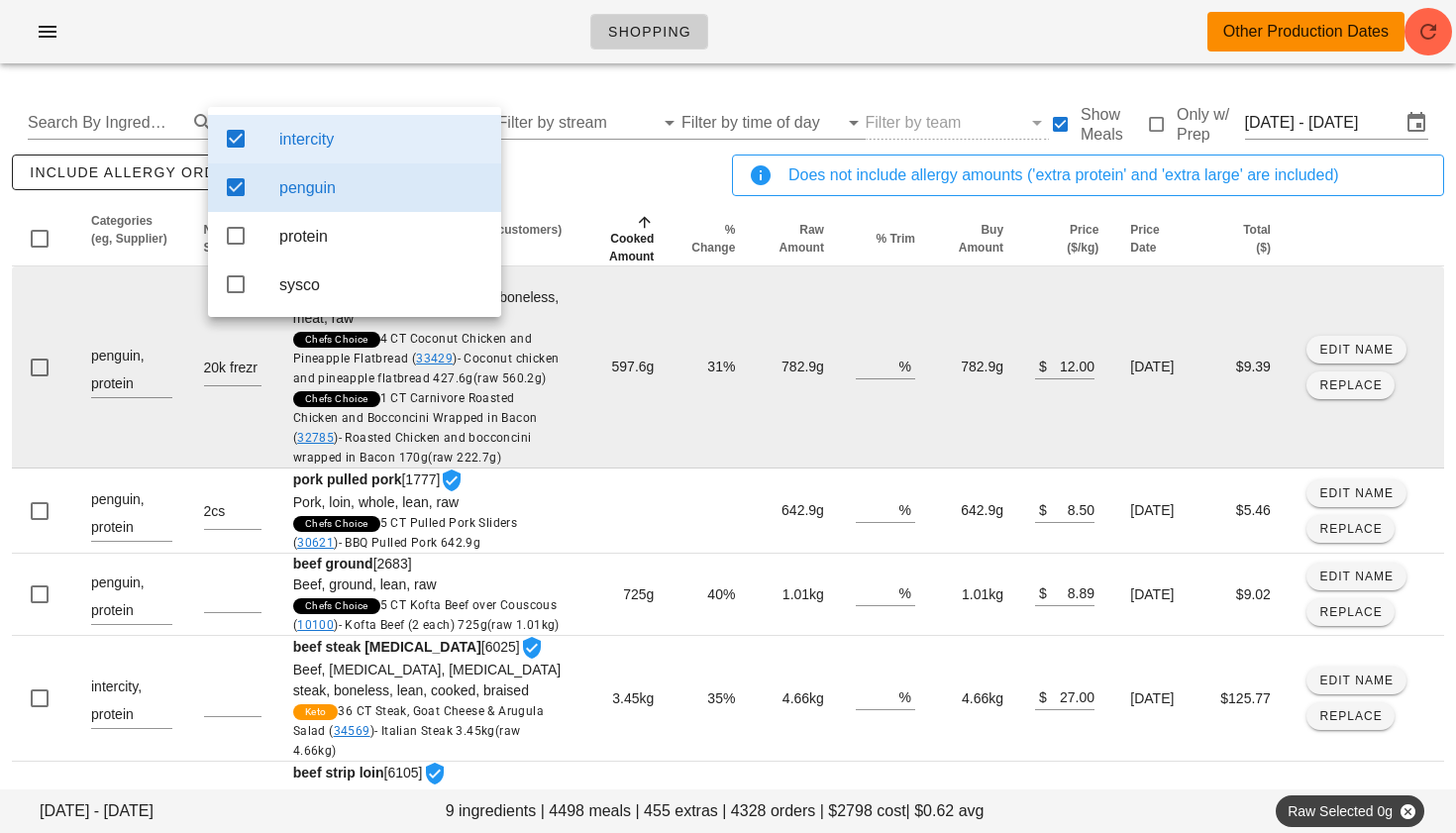 click on "31%" at bounding box center [710, 367] 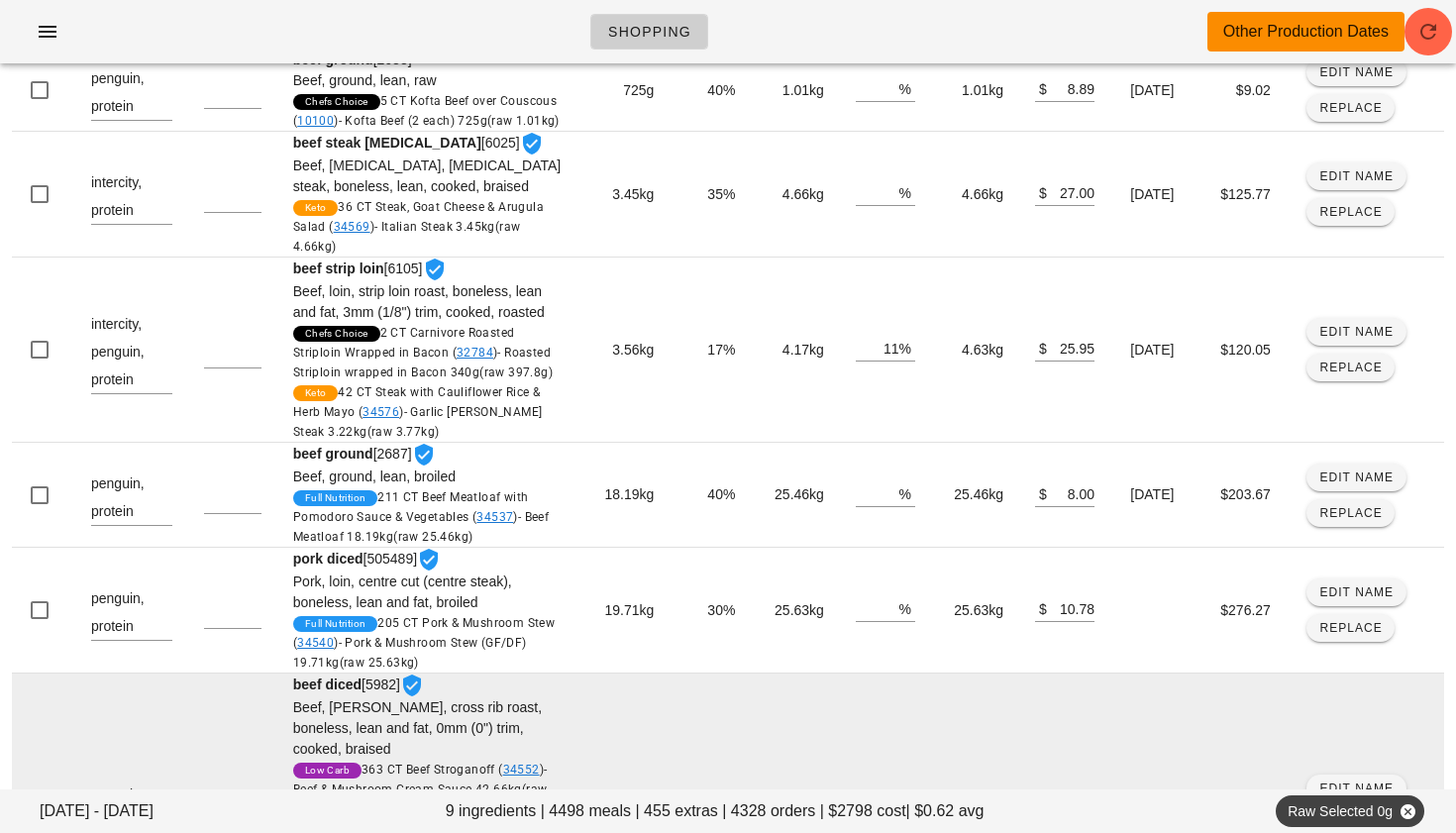 scroll, scrollTop: 0, scrollLeft: 0, axis: both 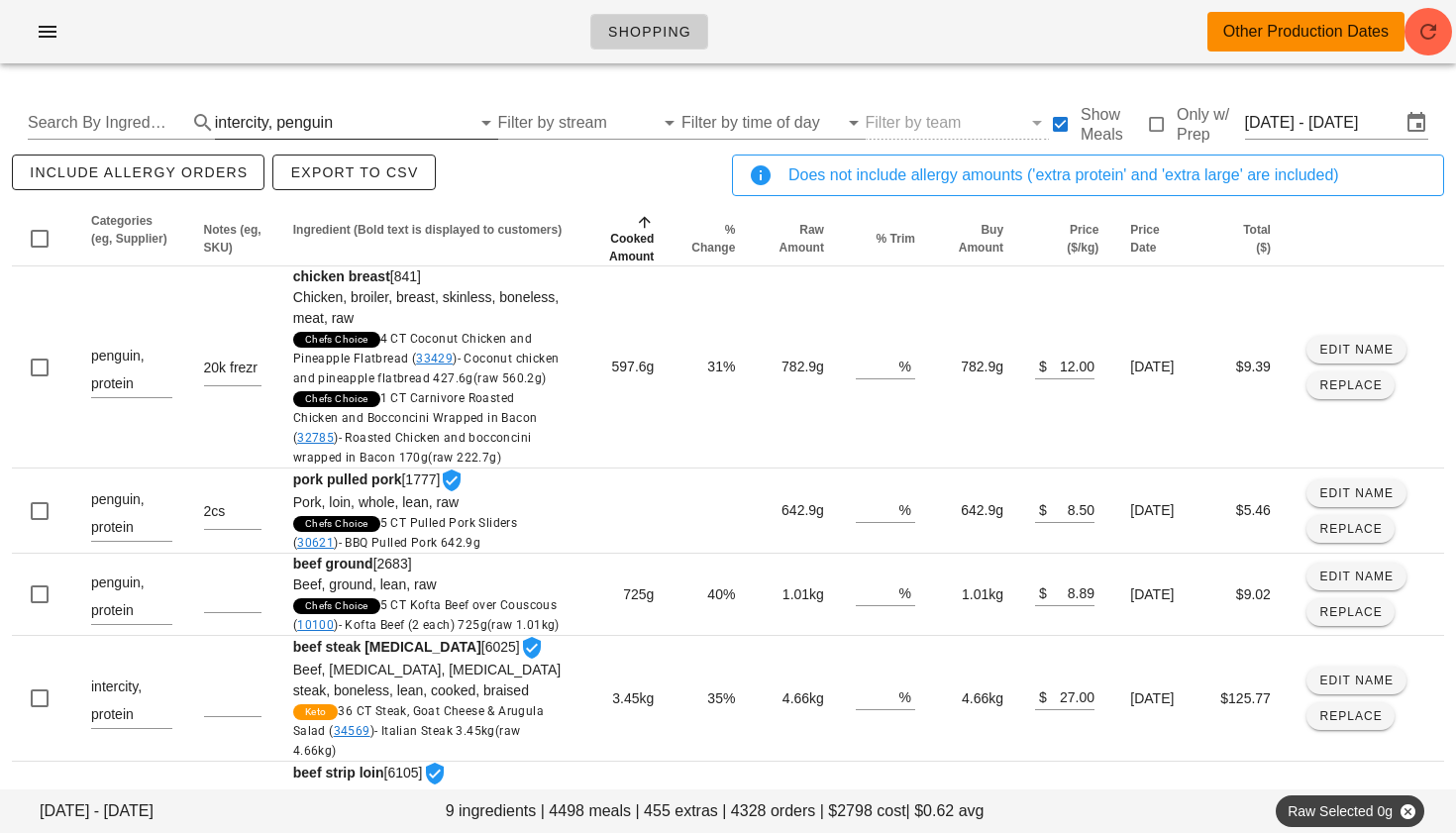 click on "intercity,  penguin" at bounding box center [343, 123] 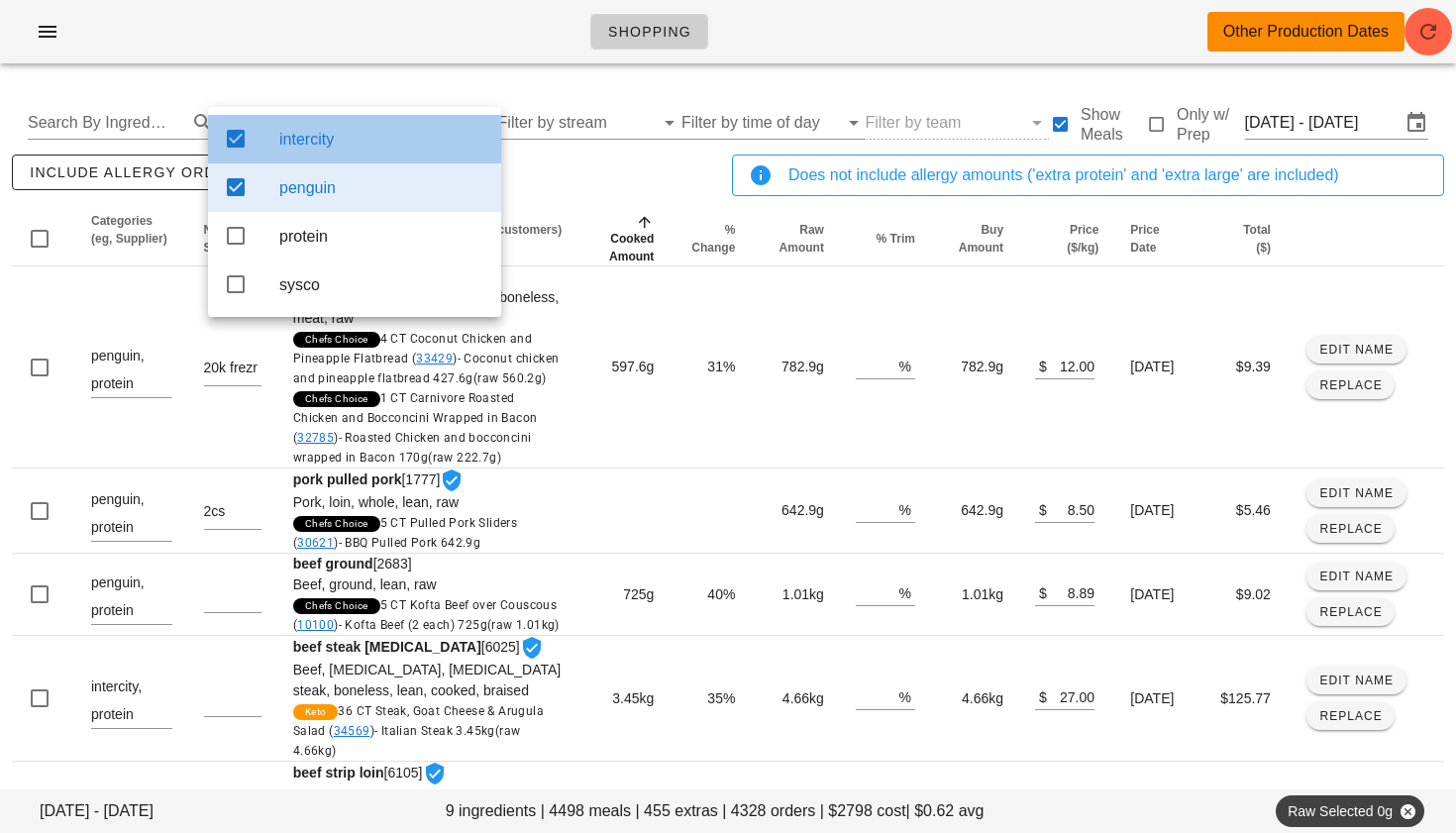 click on "intercity" at bounding box center (355, 139) 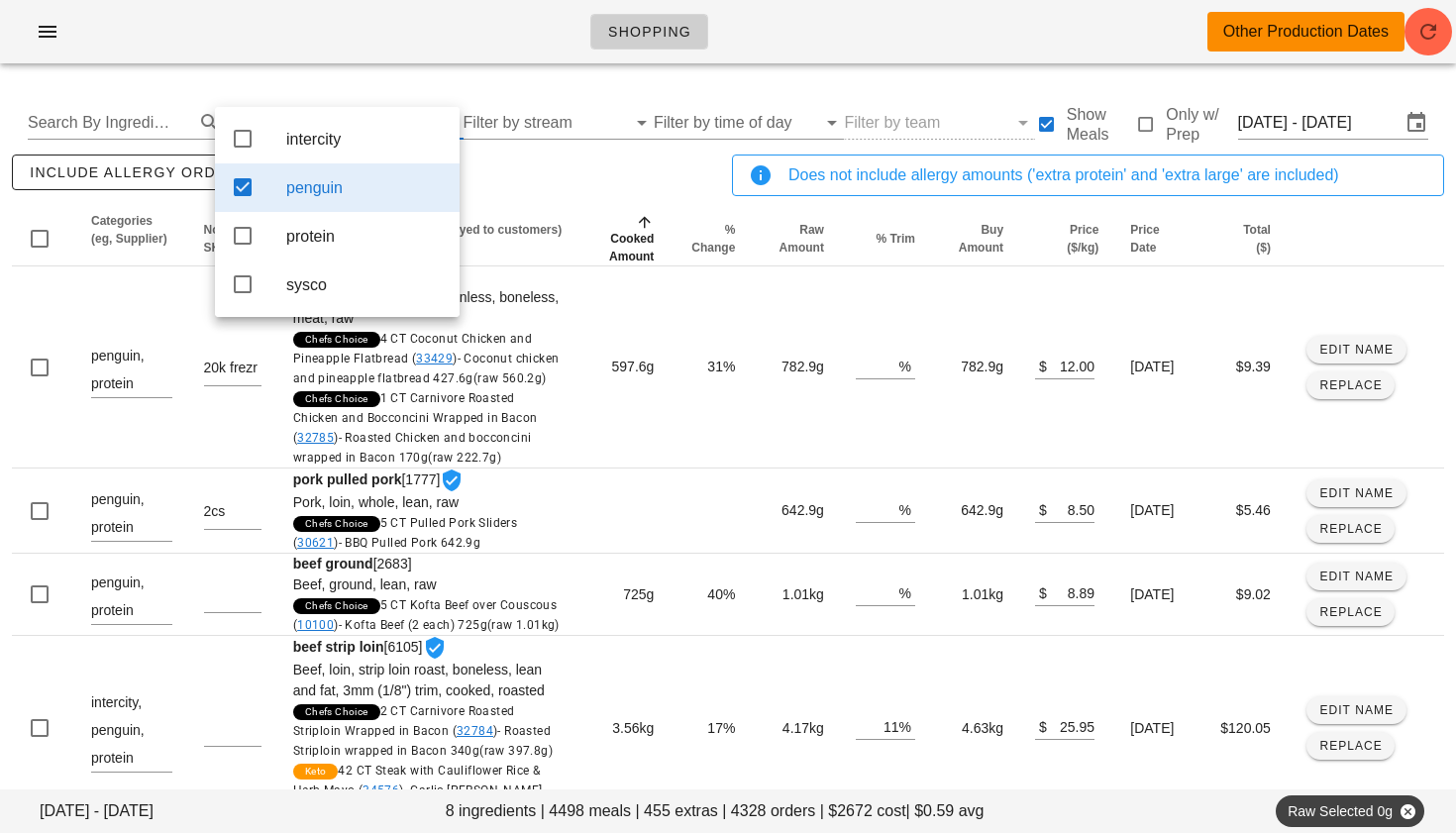 click on "penguin" at bounding box center [337, 187] 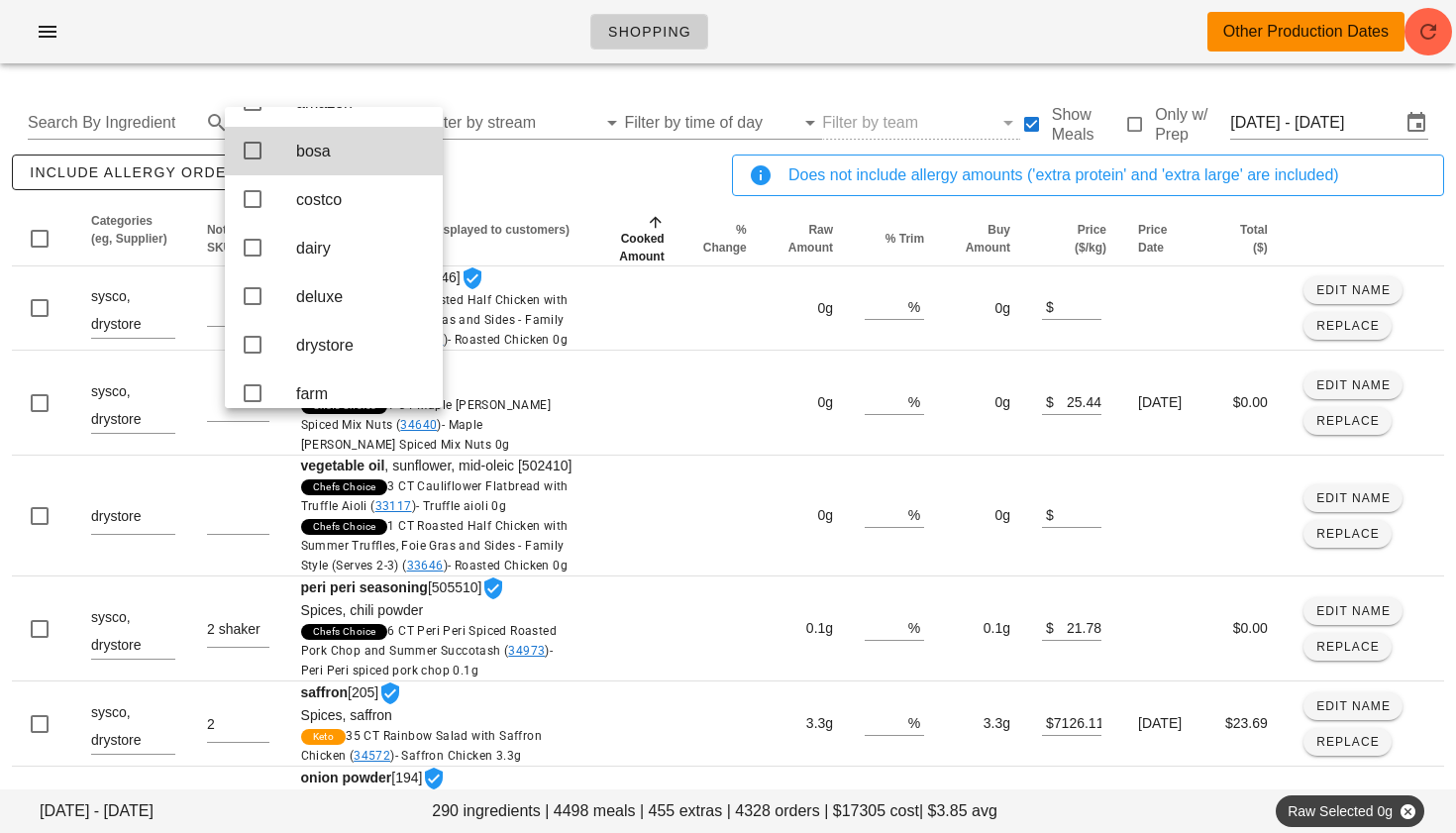 scroll, scrollTop: 41, scrollLeft: 0, axis: vertical 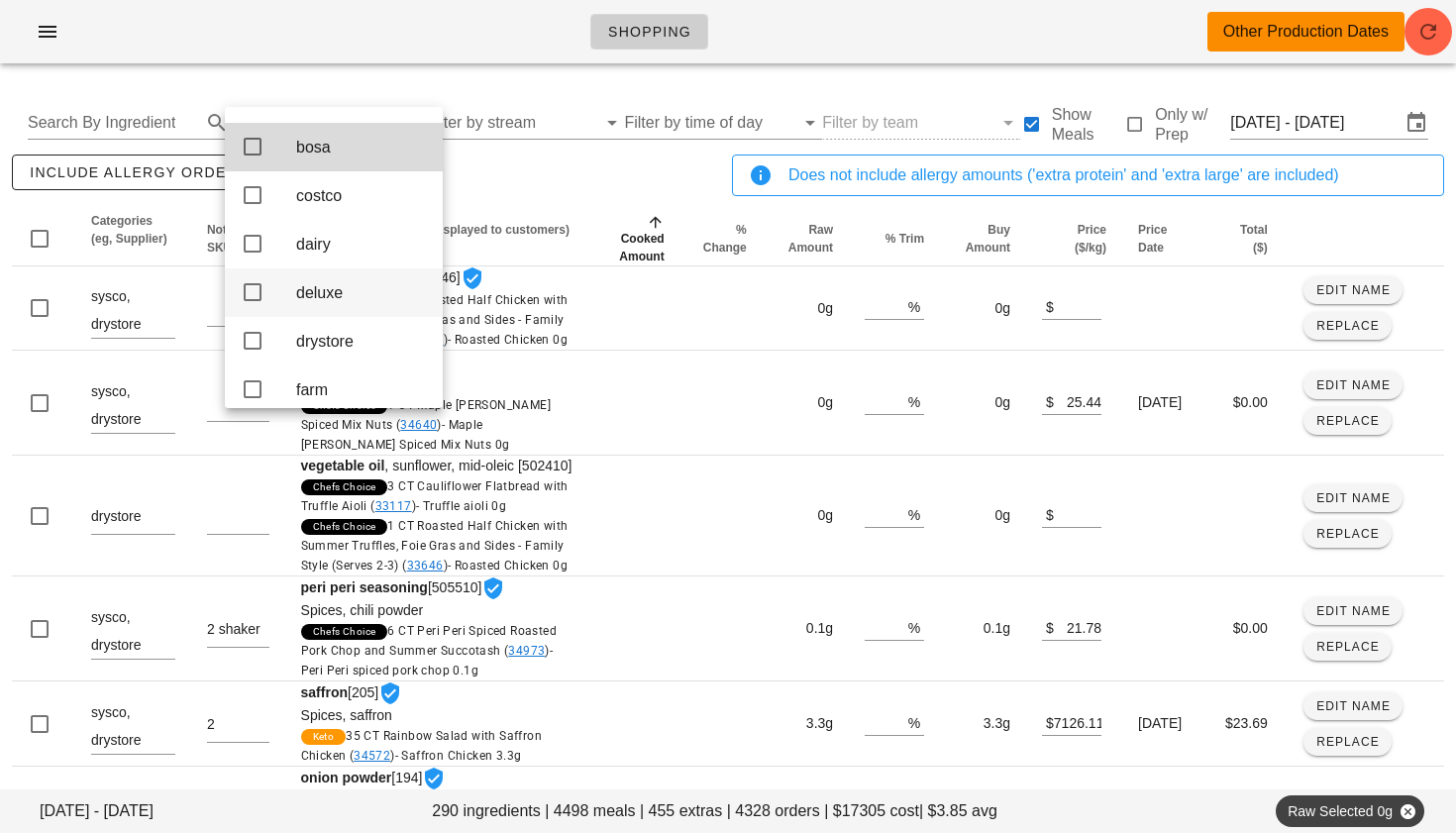 click at bounding box center [253, 292] 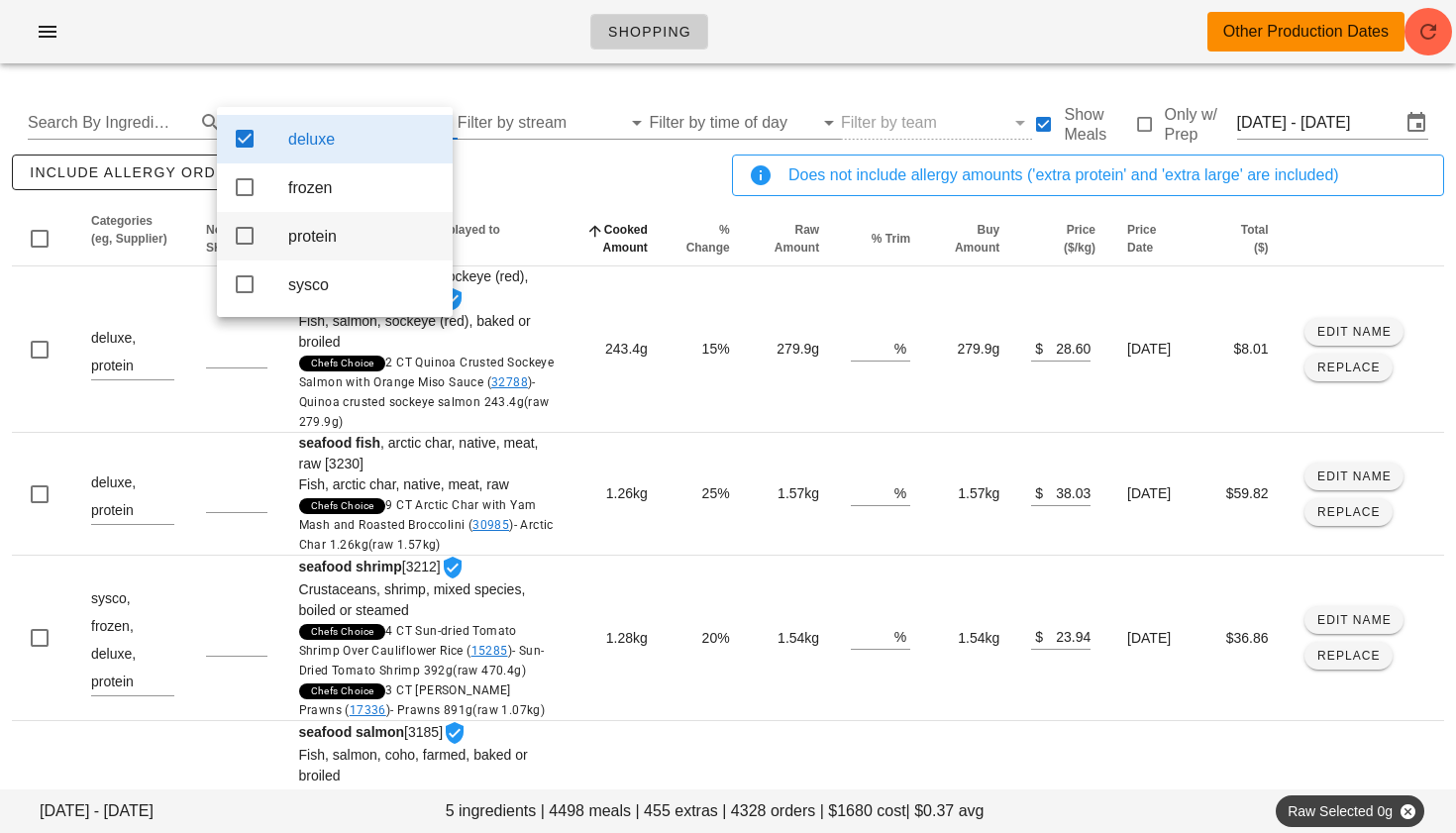 scroll, scrollTop: 0, scrollLeft: 0, axis: both 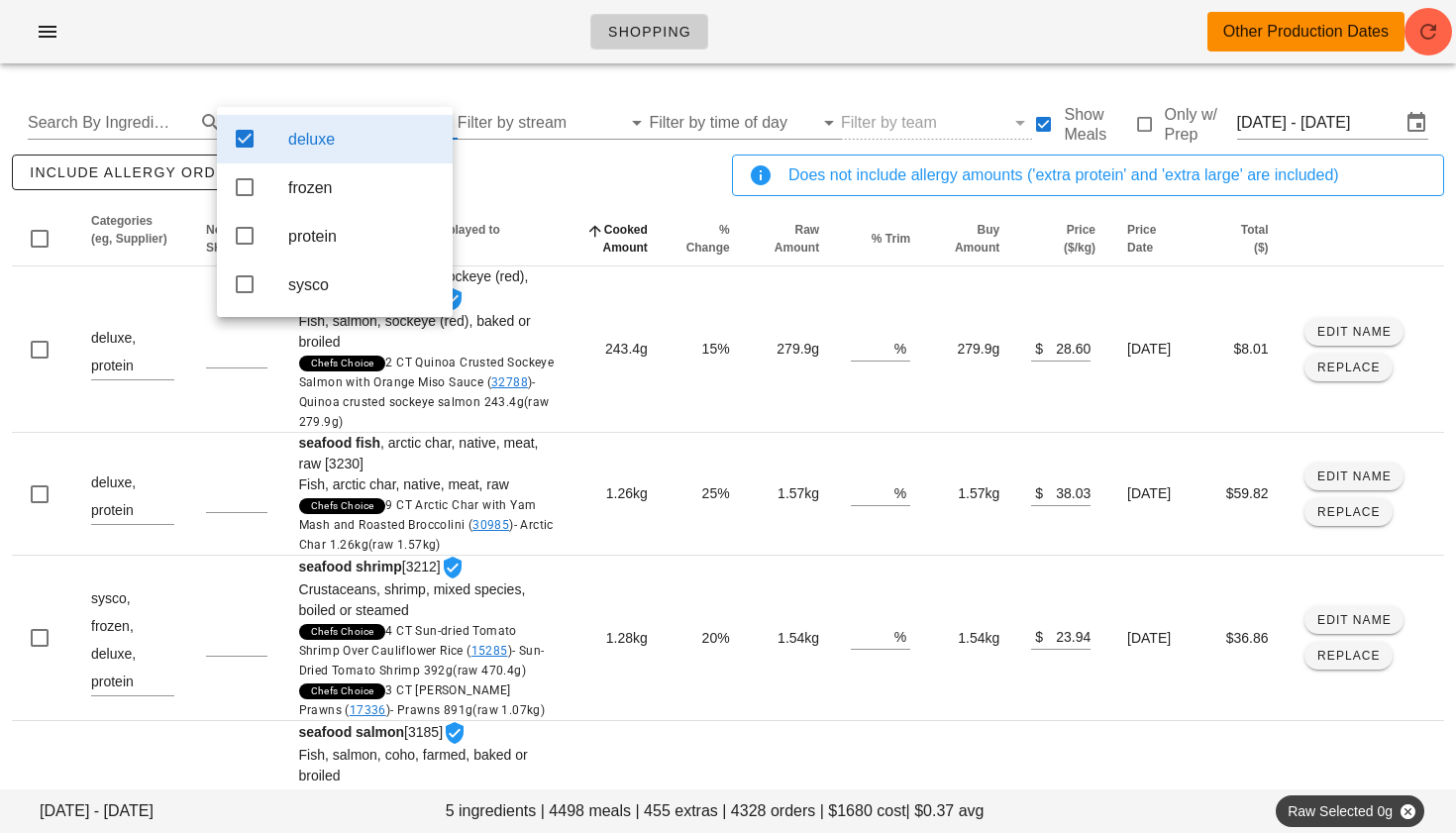 click on "include allergy orders  Export to CSV" at bounding box center (367, 183) 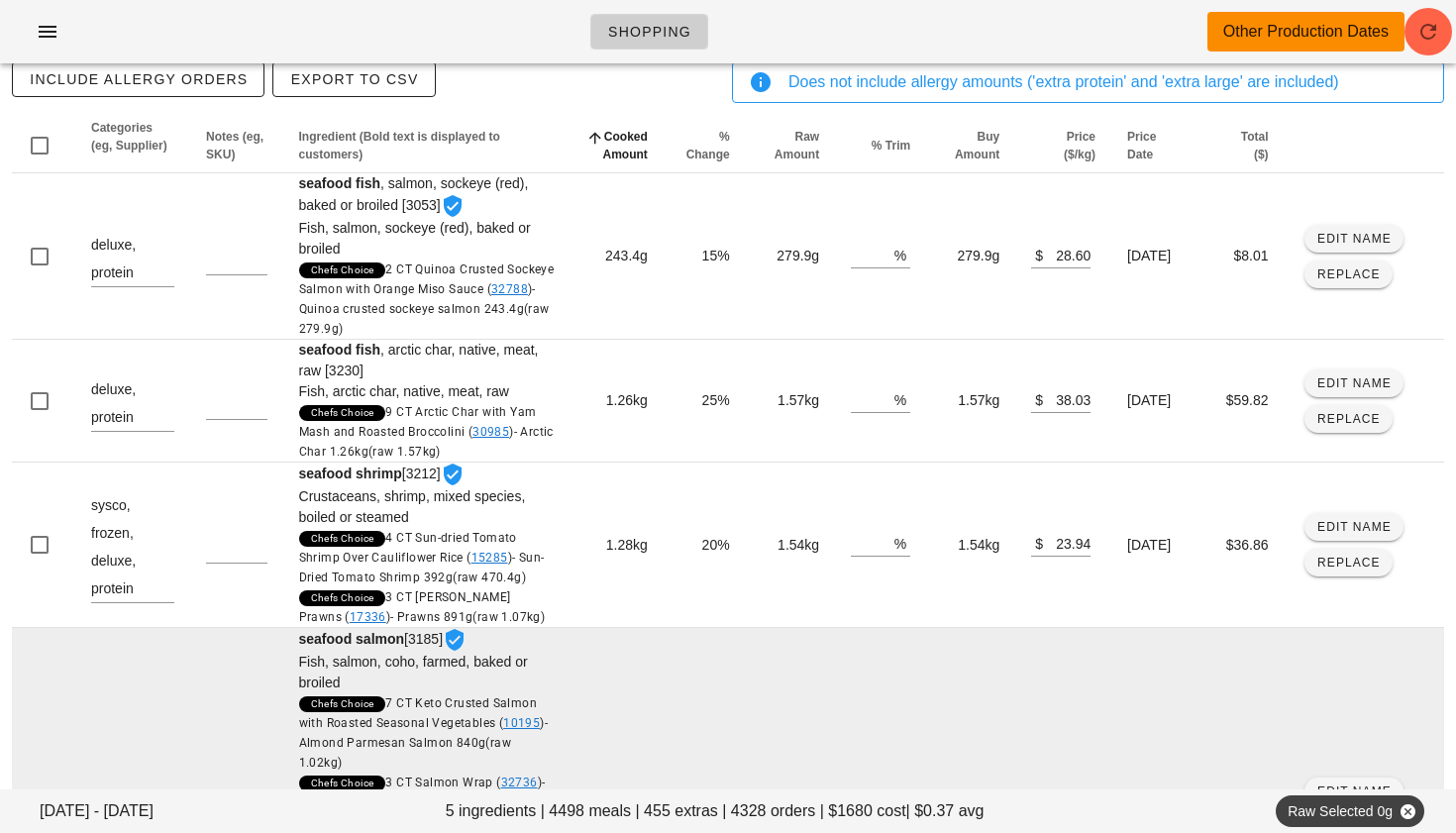 scroll, scrollTop: 0, scrollLeft: 0, axis: both 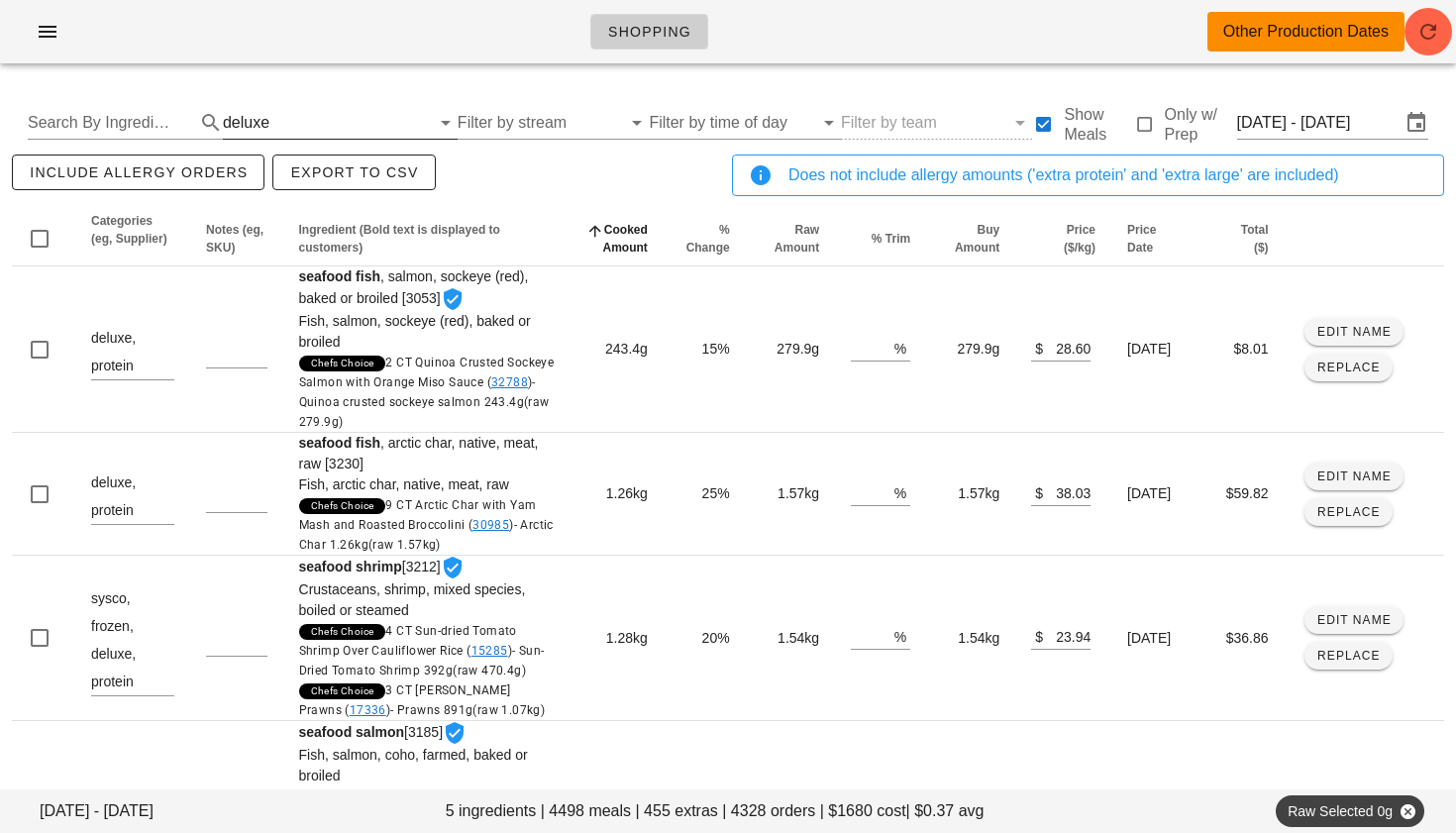 click at bounding box center [352, 123] 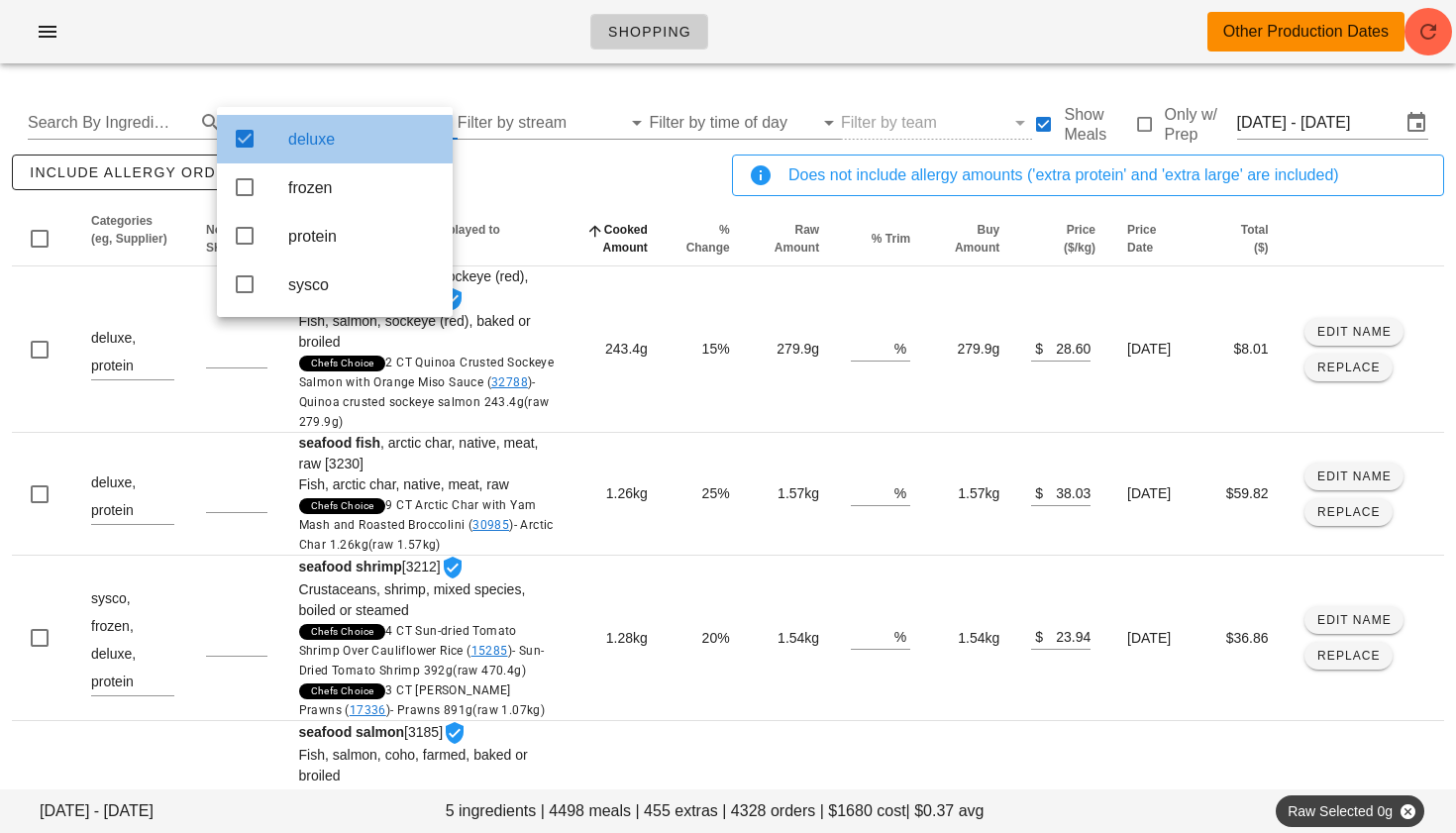 click at bounding box center (245, 139) 